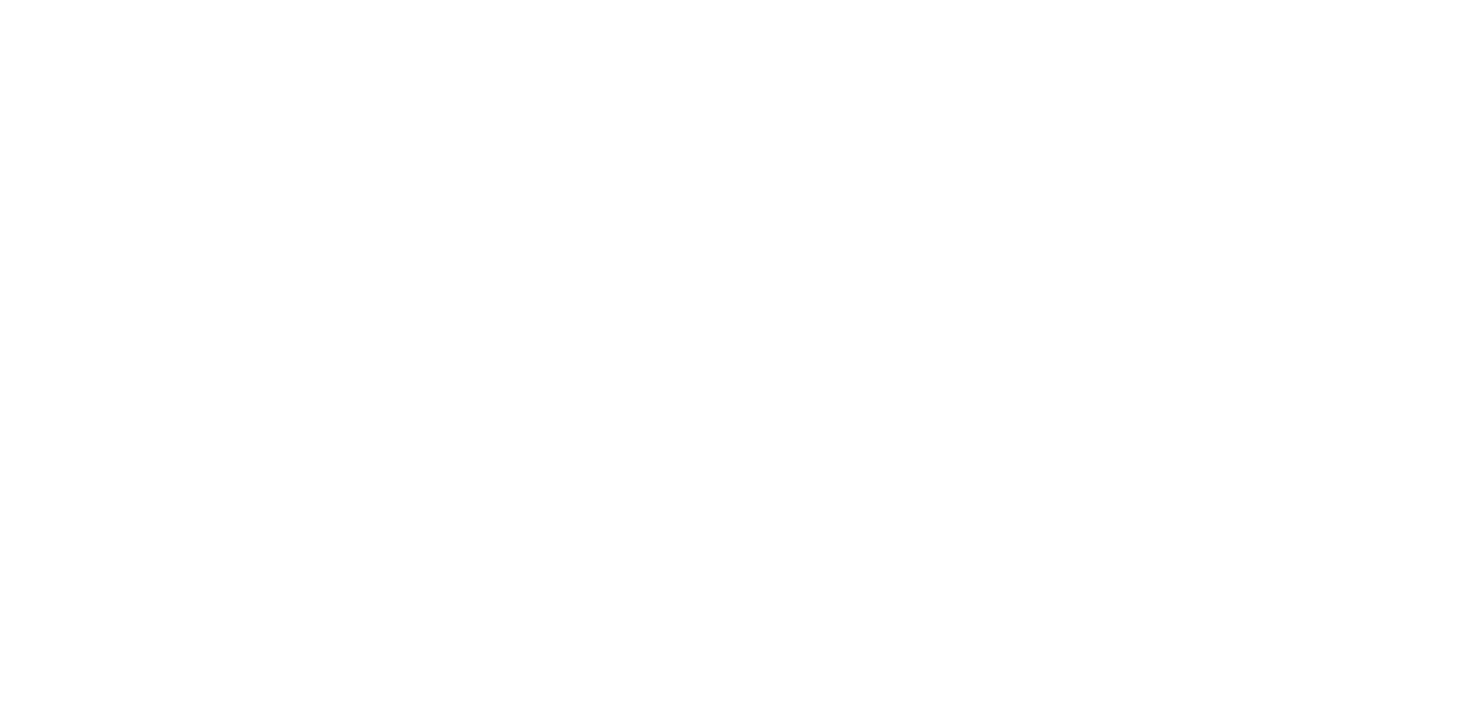 scroll, scrollTop: 0, scrollLeft: 0, axis: both 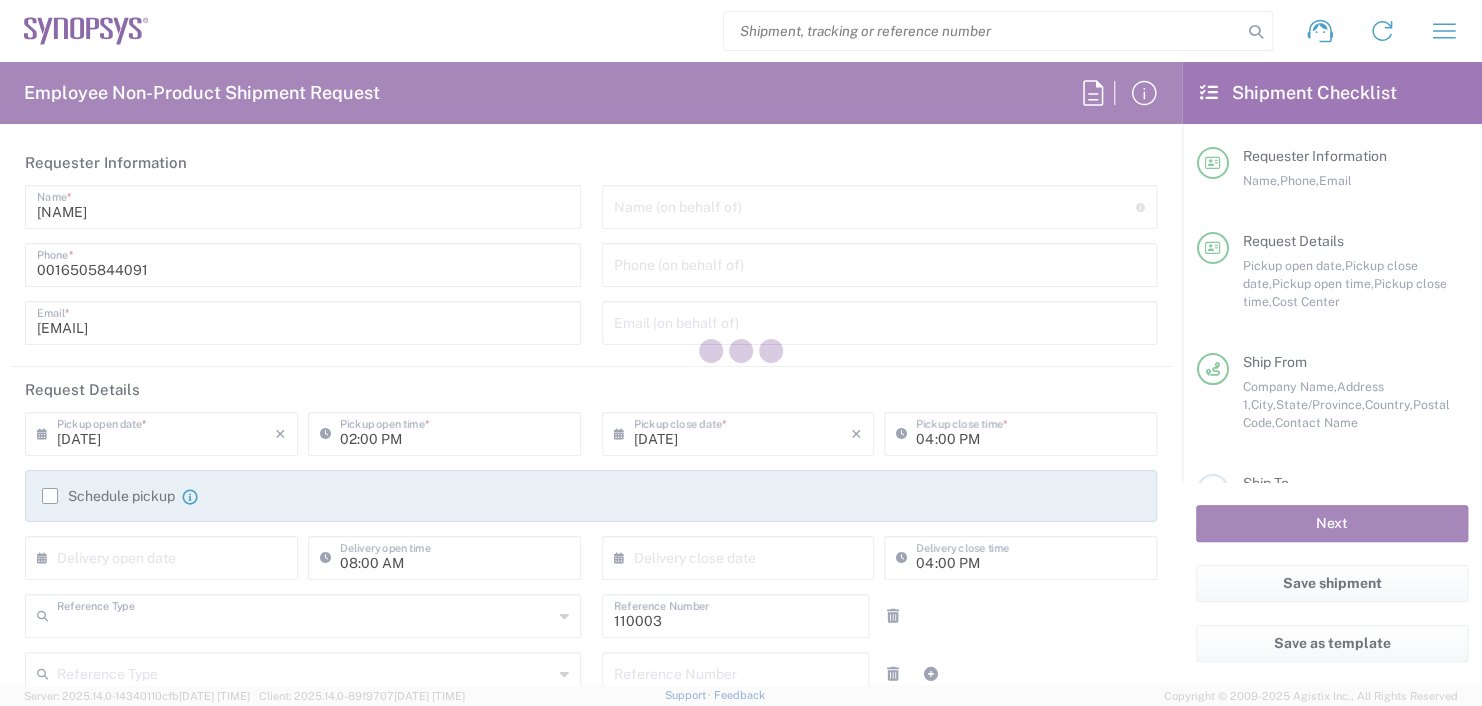 type on "Department" 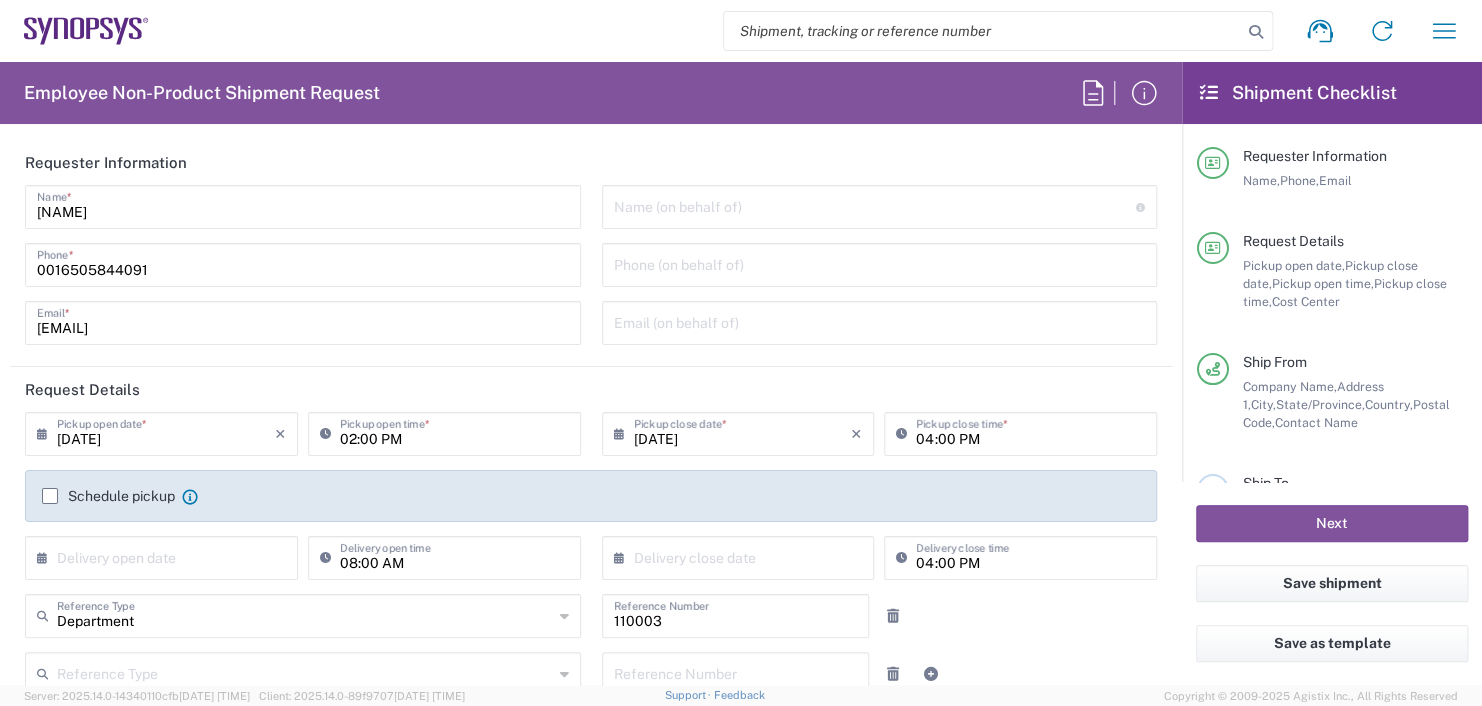 type on "Headquarters USSV" 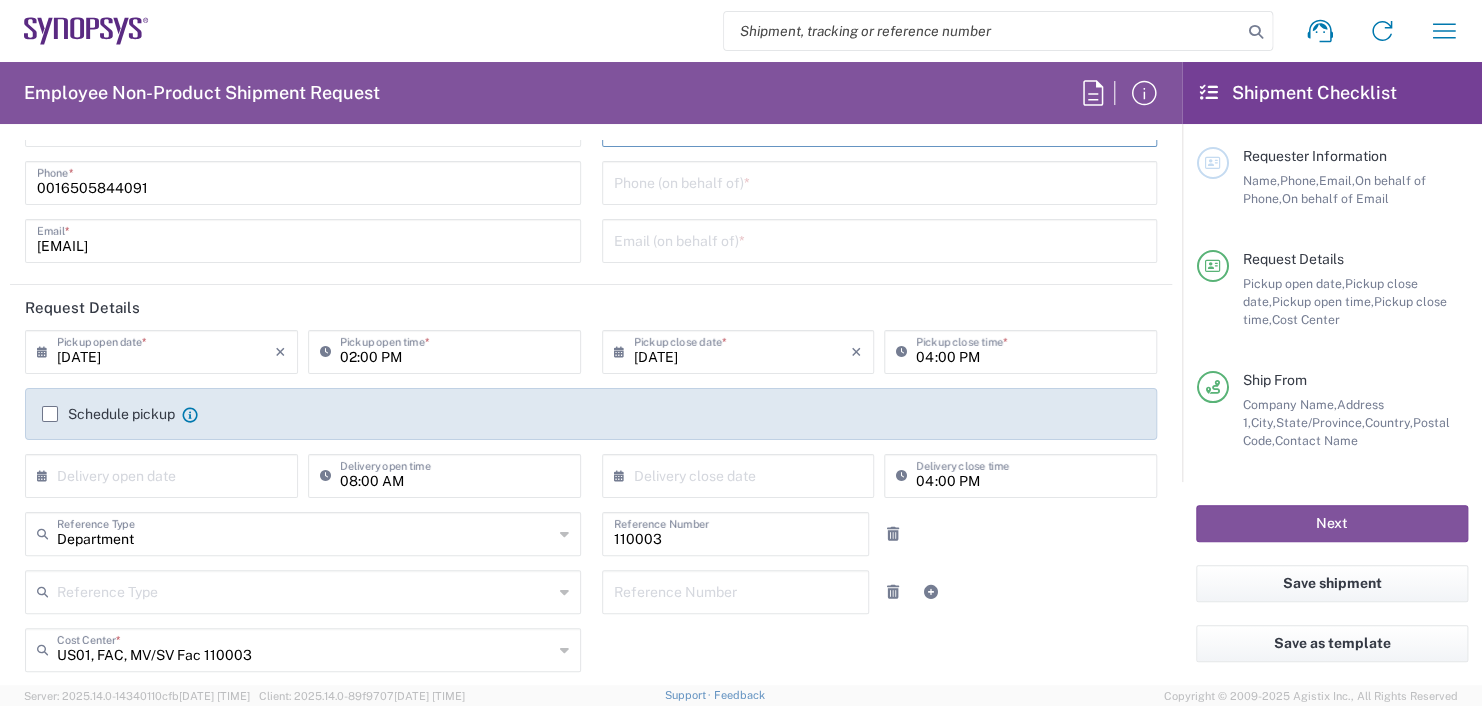 scroll, scrollTop: 200, scrollLeft: 0, axis: vertical 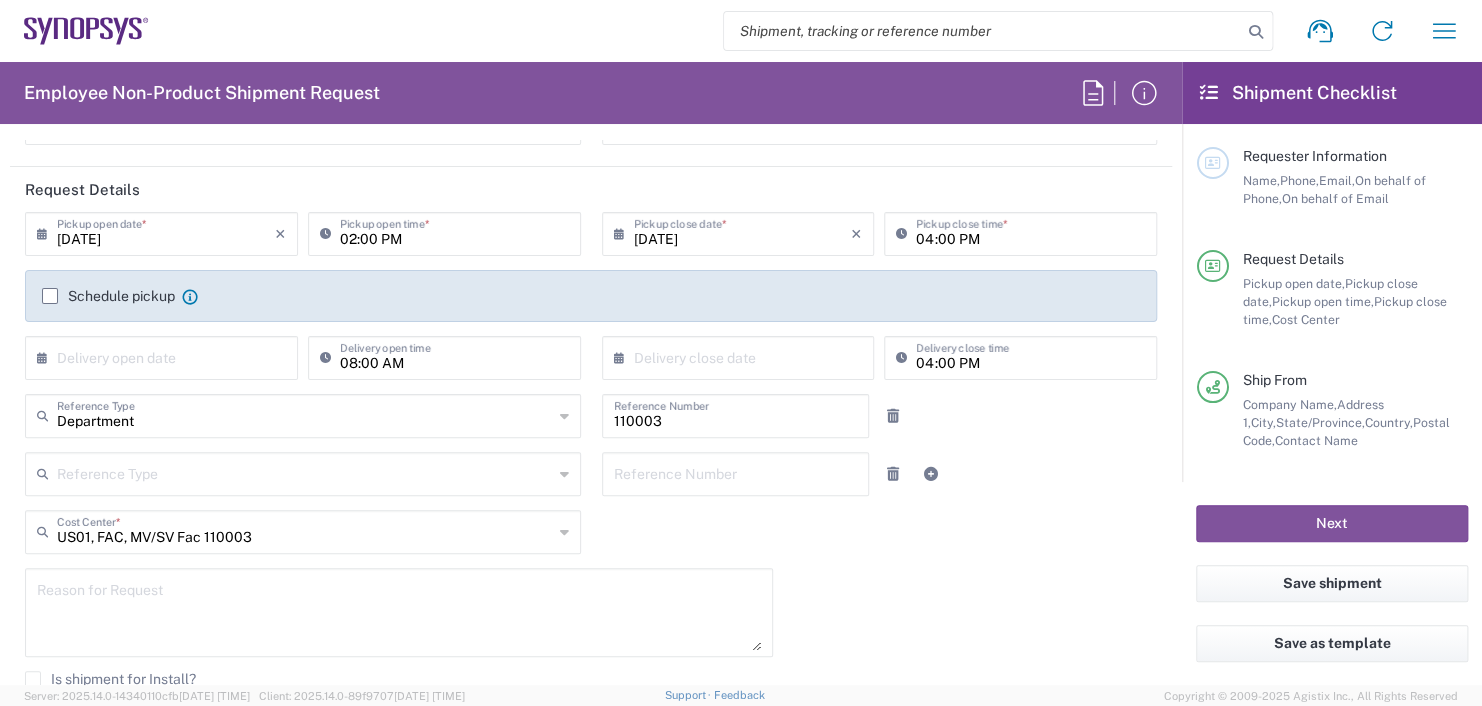 type on "[NAME]" 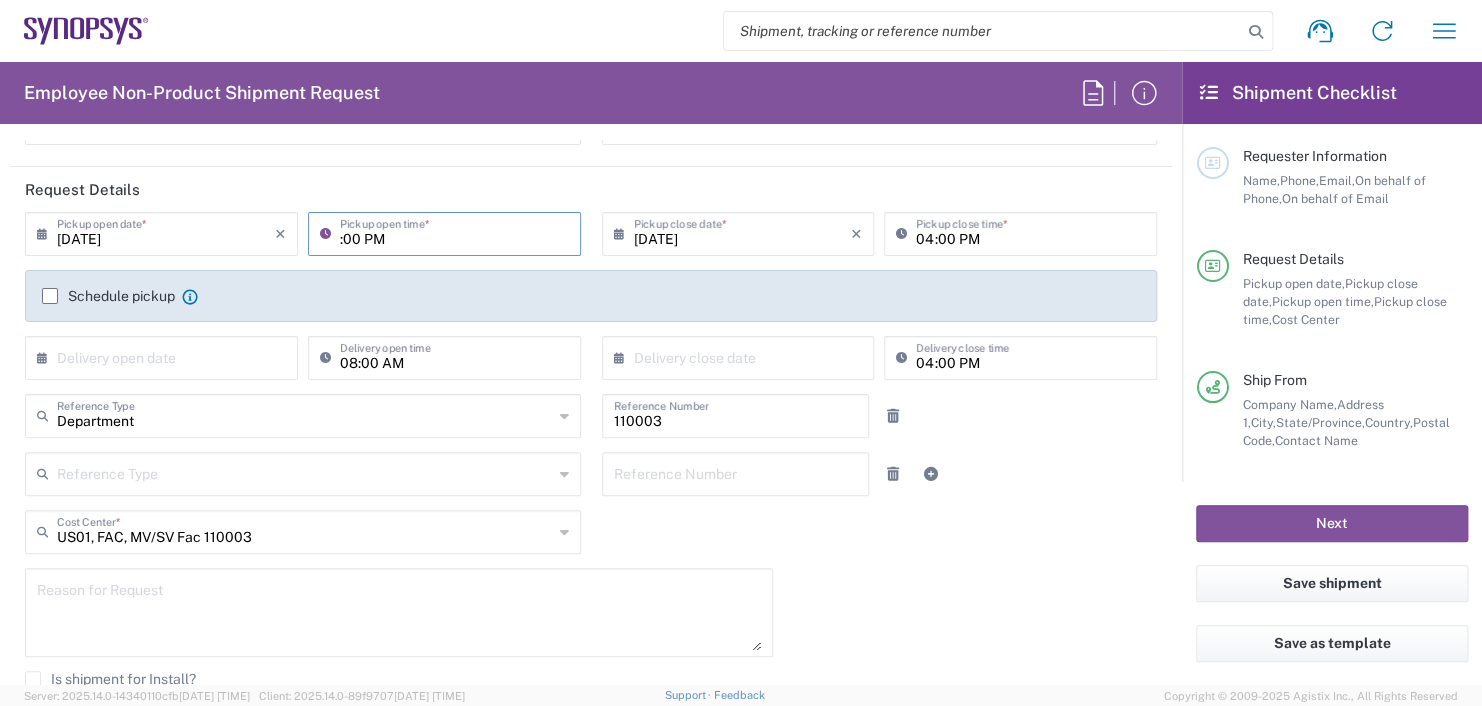 click on ":00 PM" at bounding box center (454, 232) 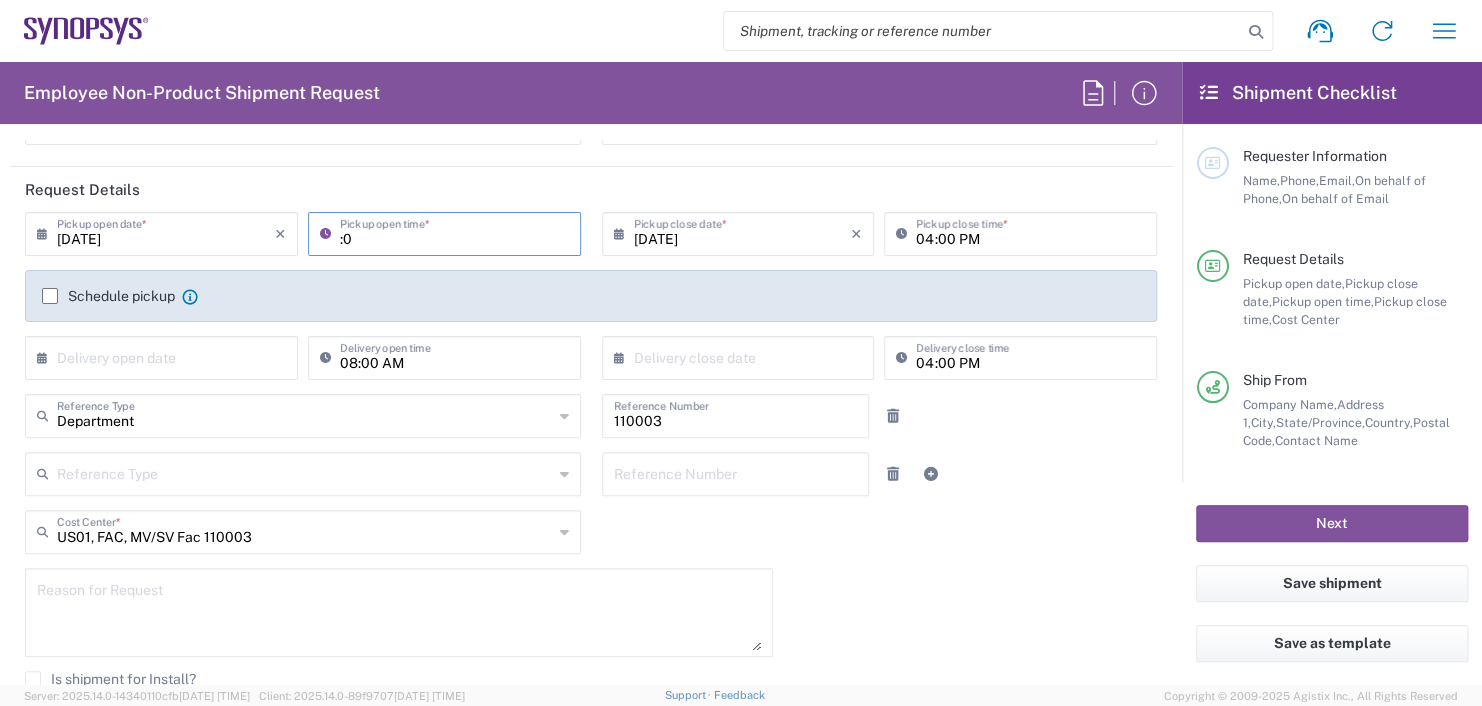 type on ":" 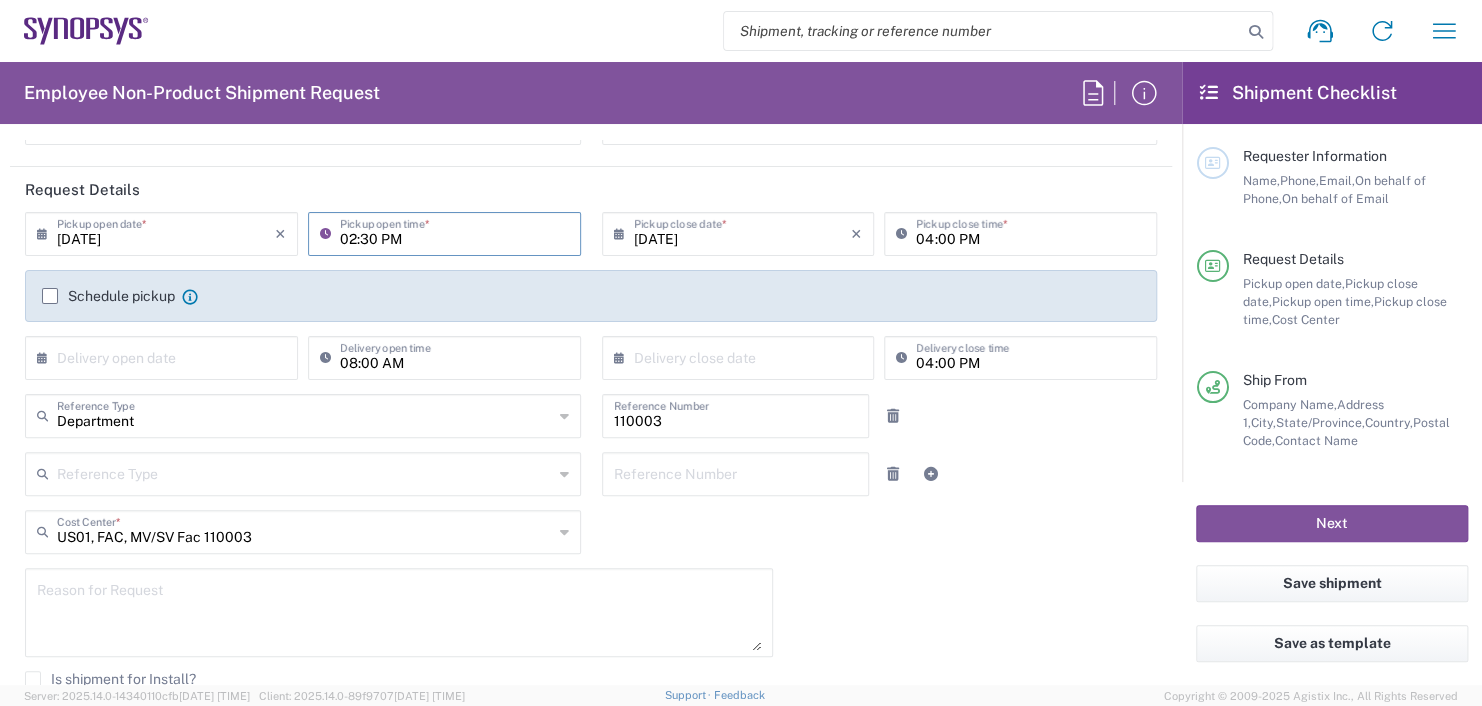 type on "02:30 PM" 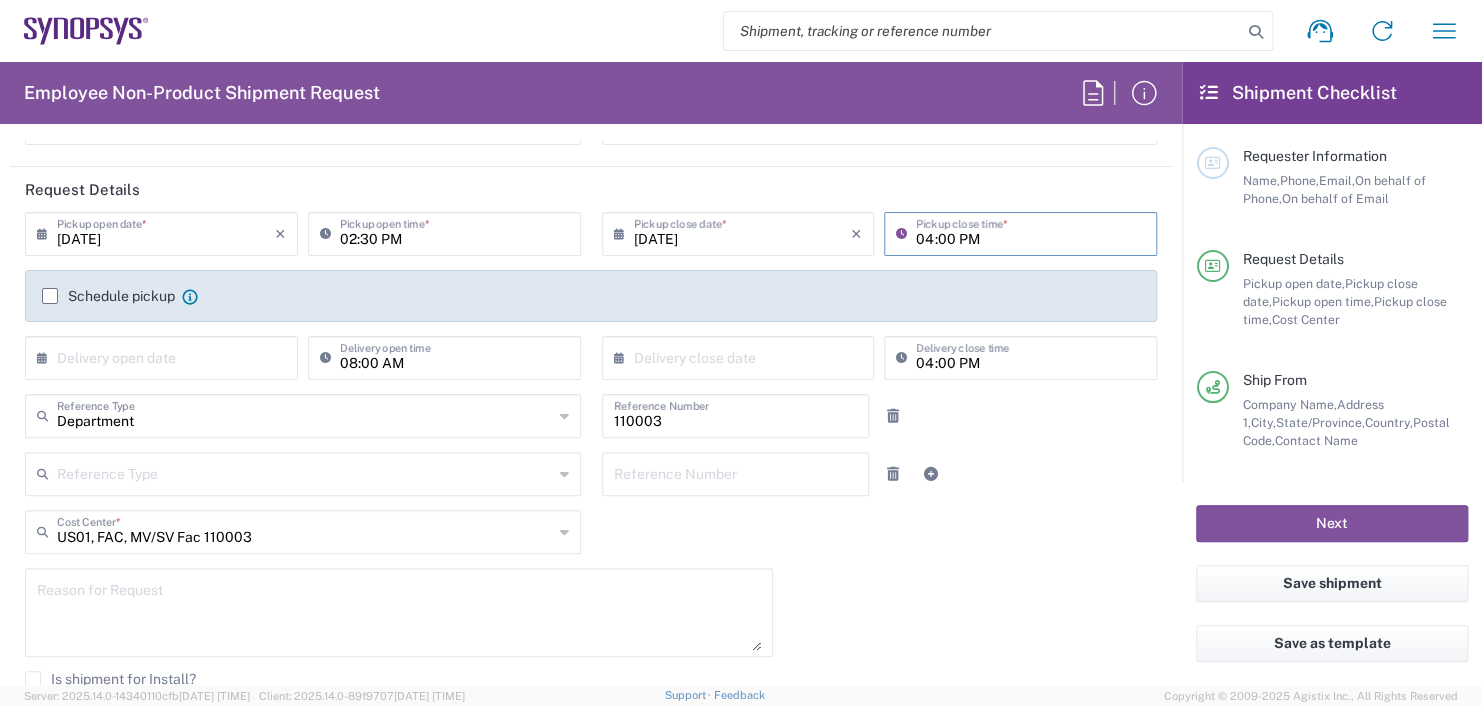 click on "04:00 PM" at bounding box center [1030, 232] 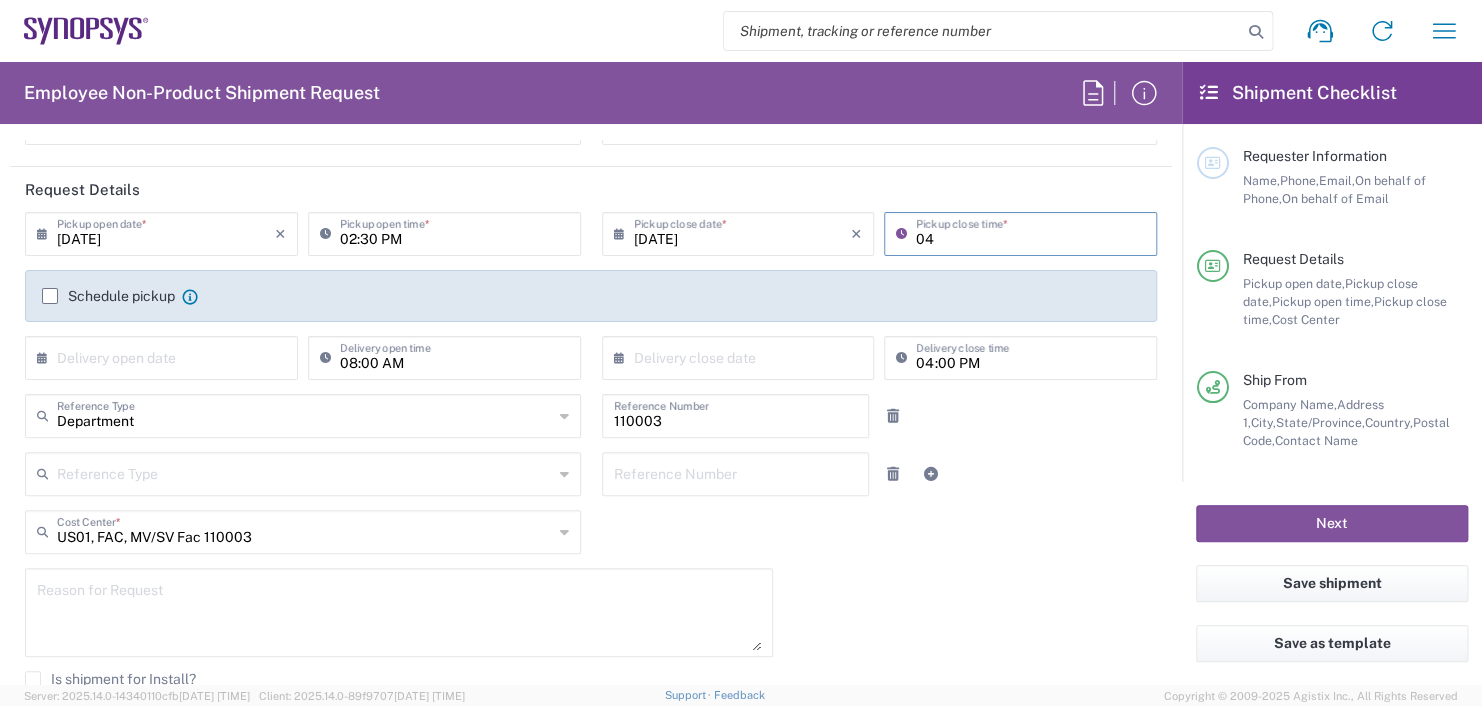 type on "0" 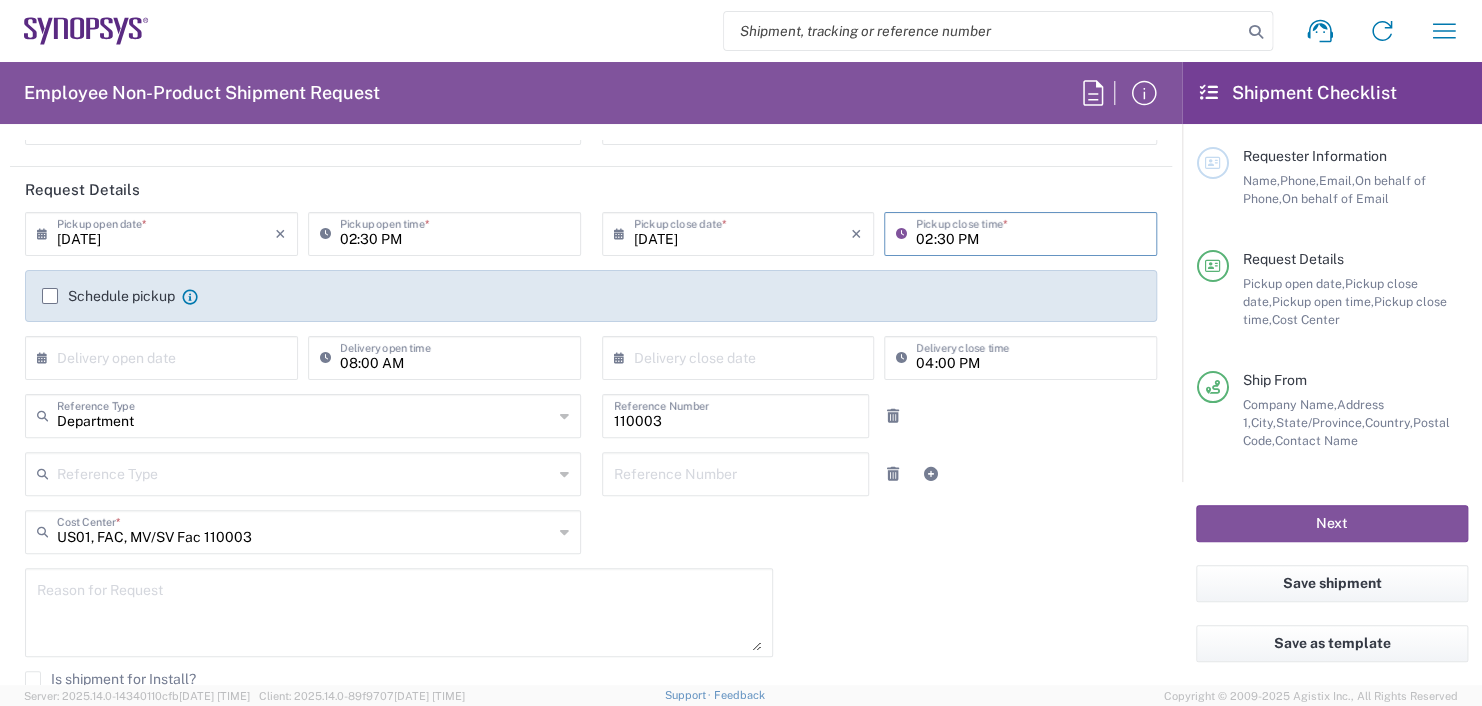 type on "02:30 PM" 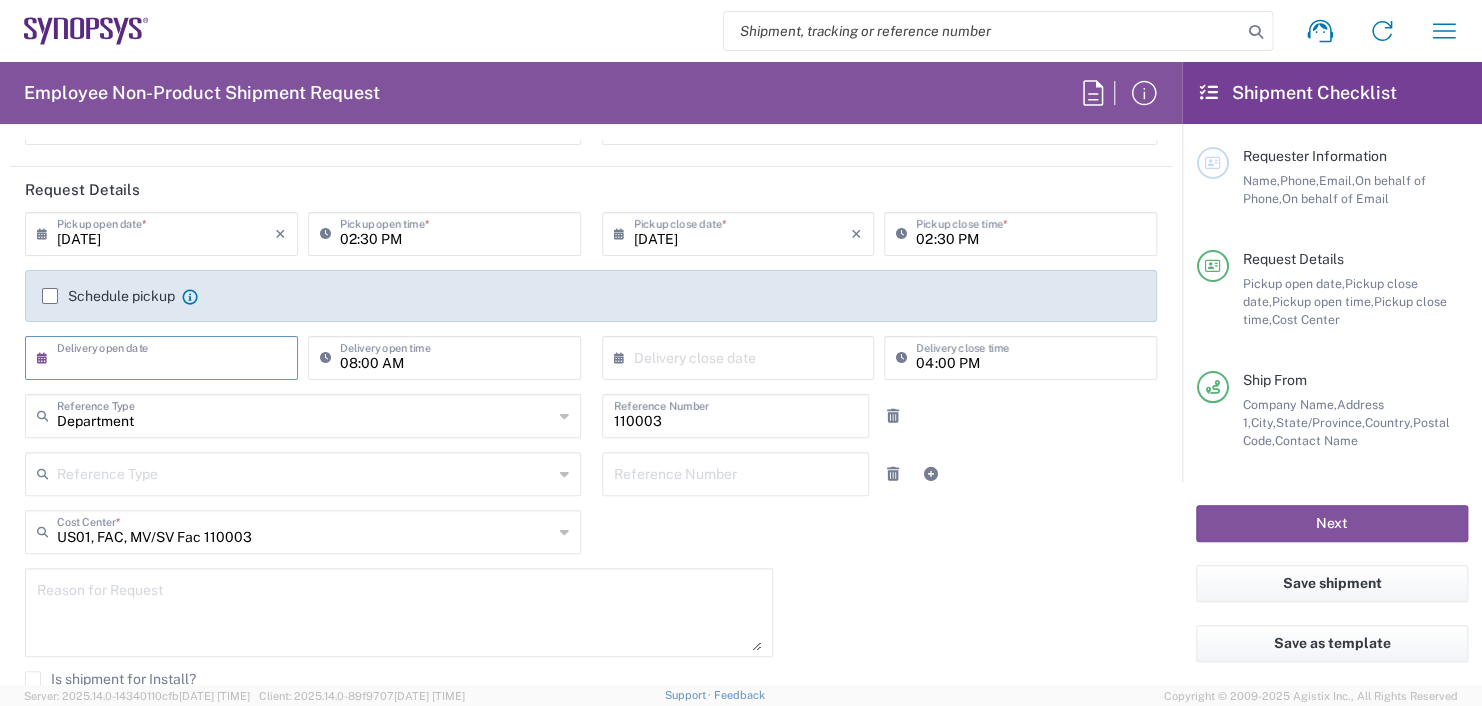 click at bounding box center (166, 356) 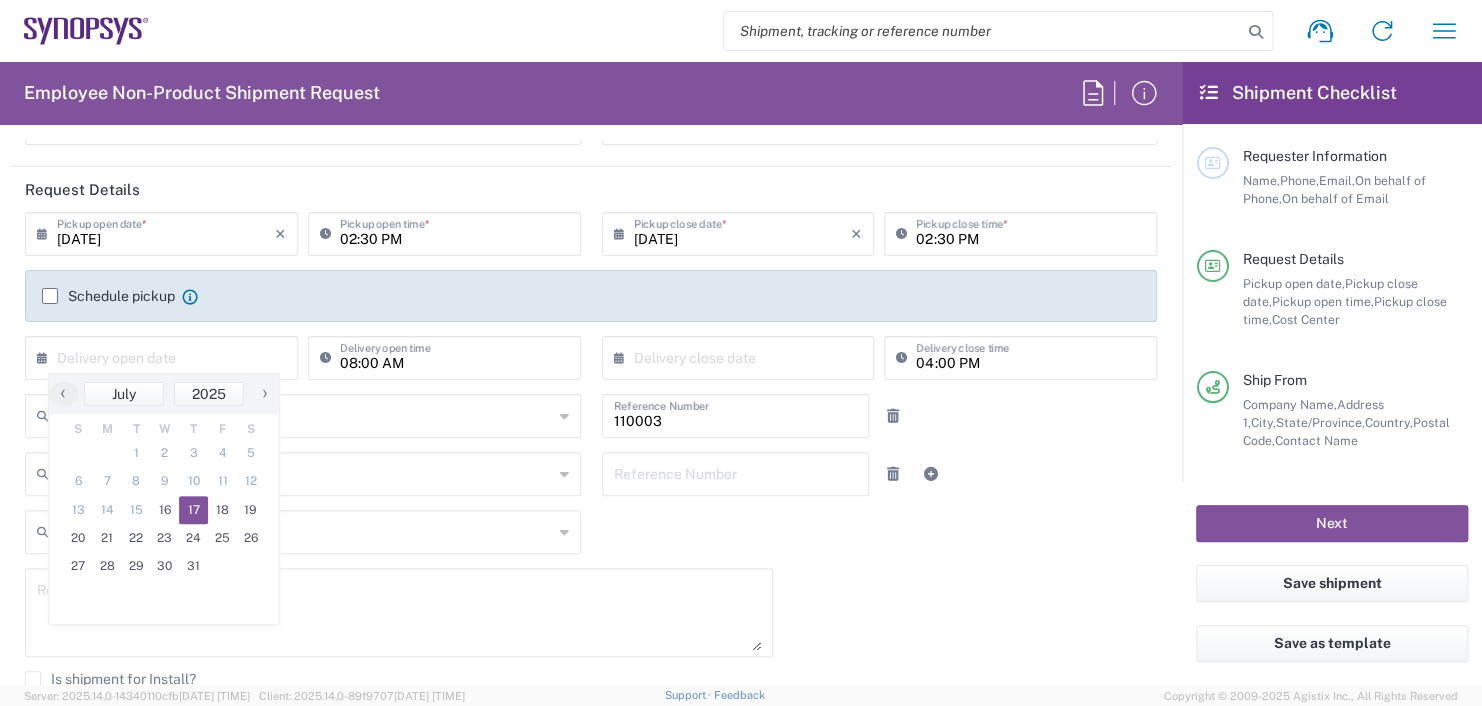 click on "17" 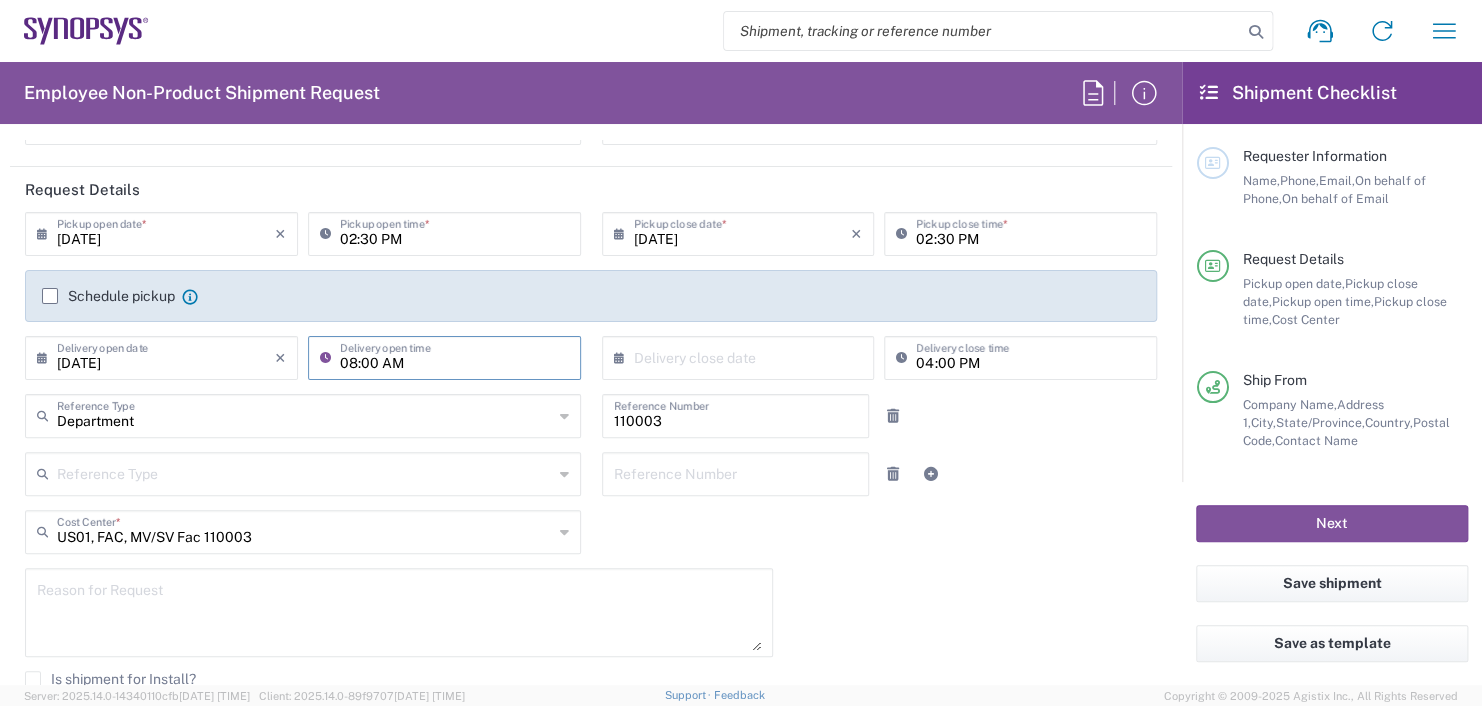 click on "08:00 AM" at bounding box center [454, 356] 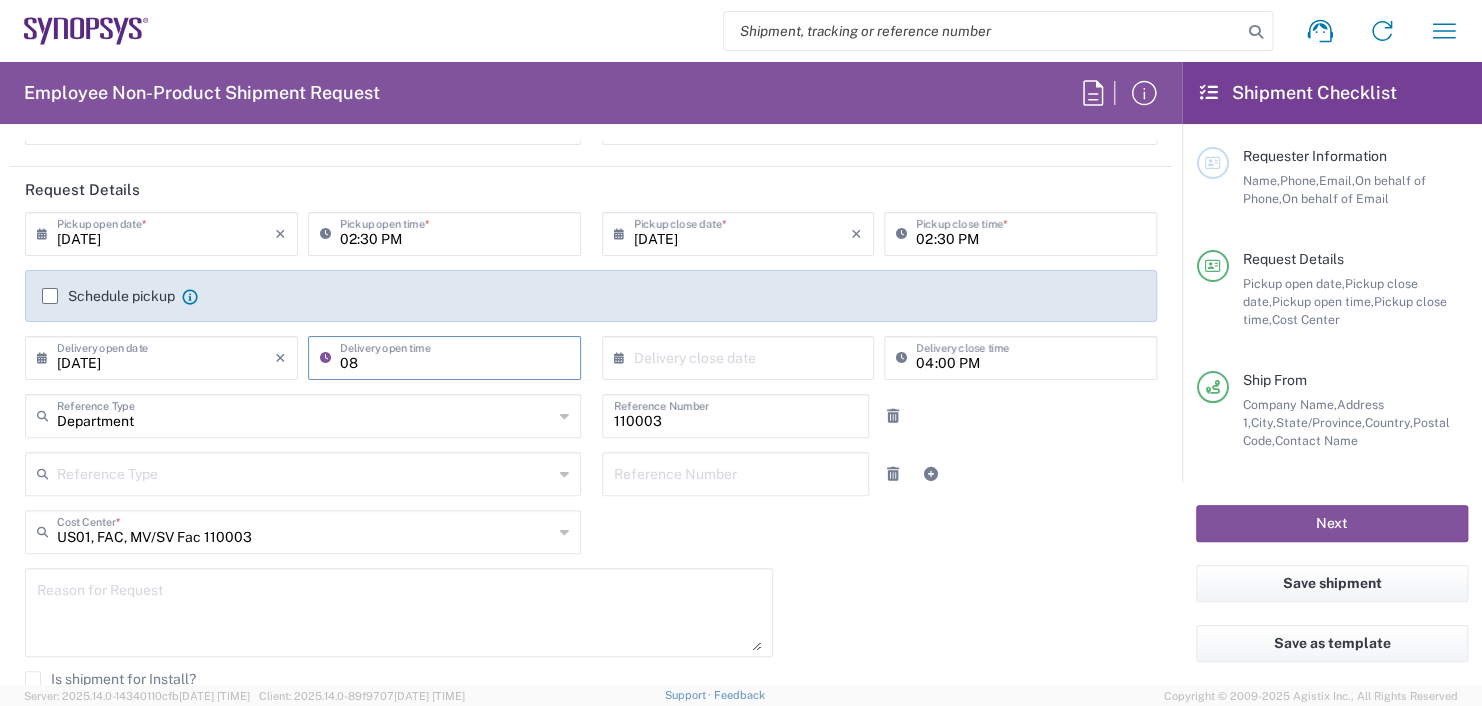 type on "0" 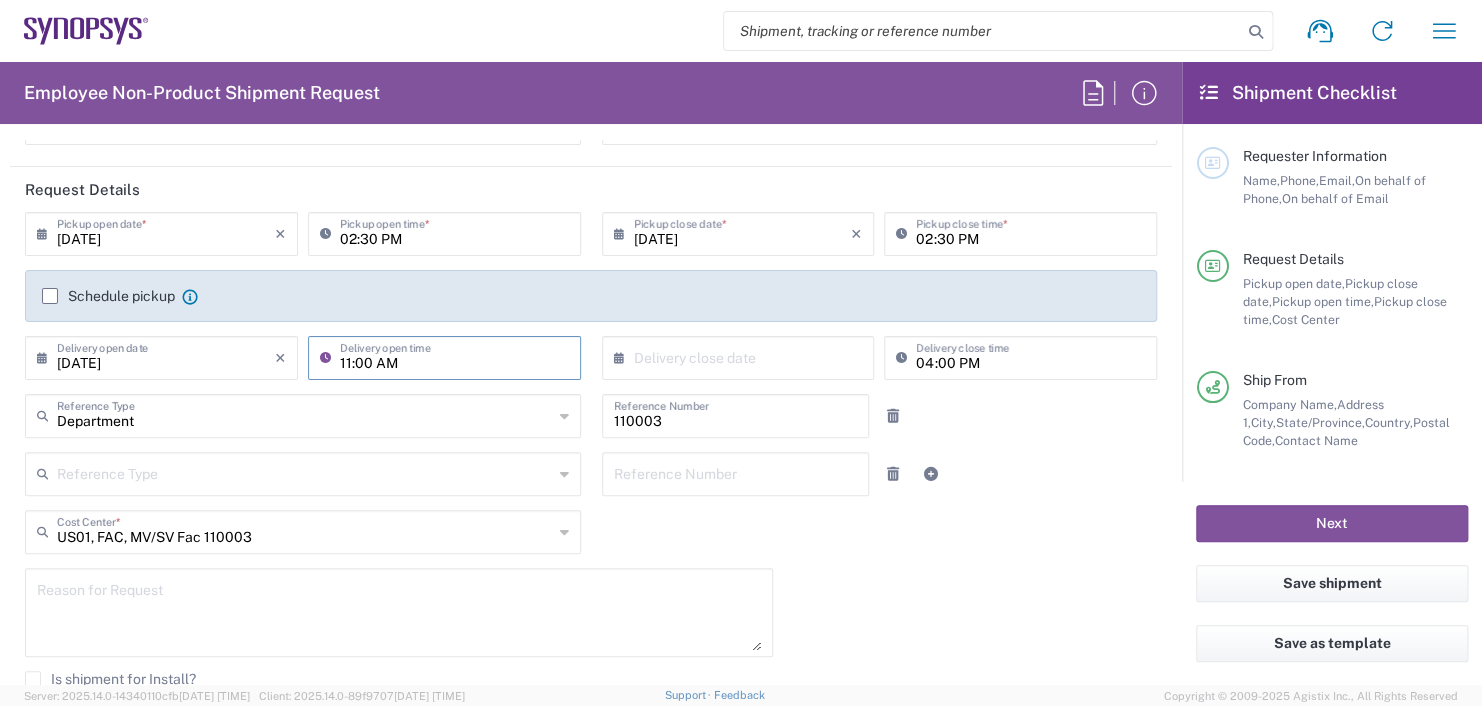 type on "11:00 AM" 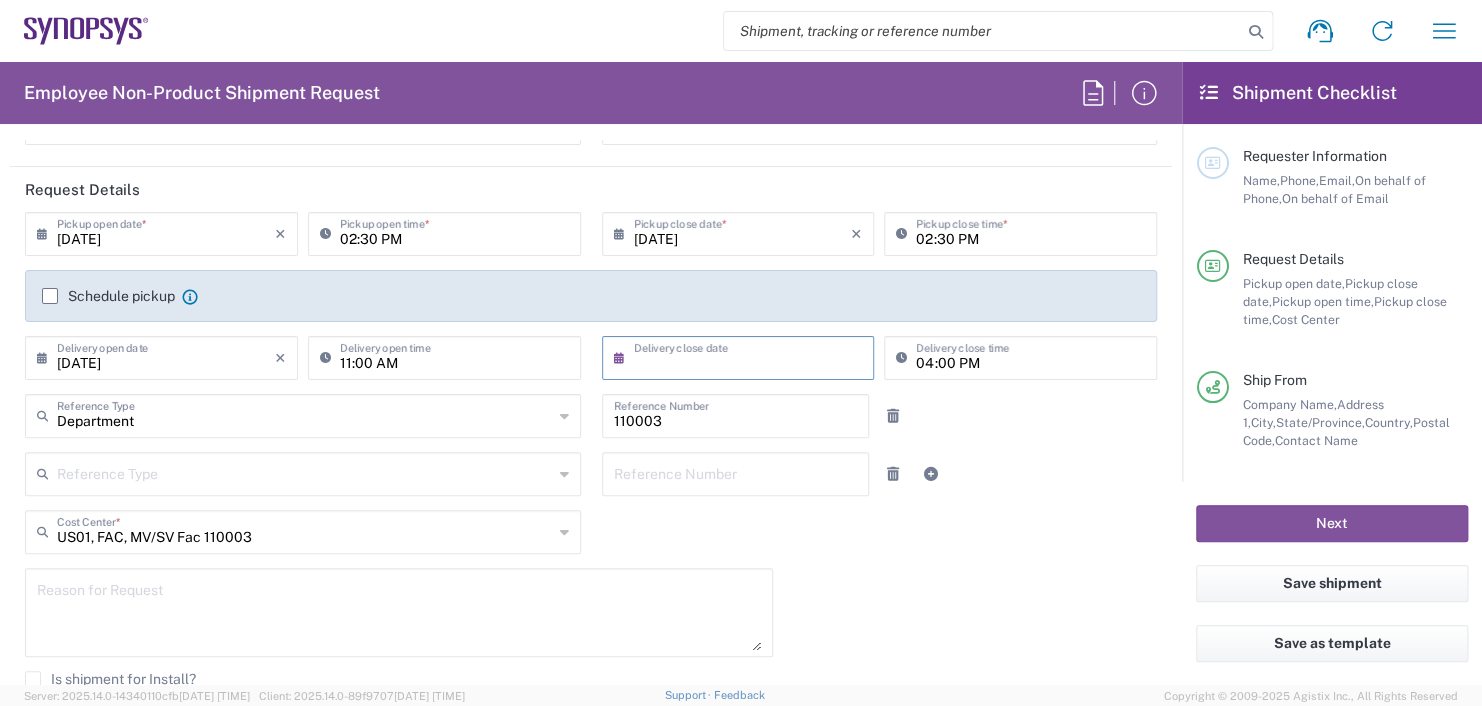 click at bounding box center (743, 356) 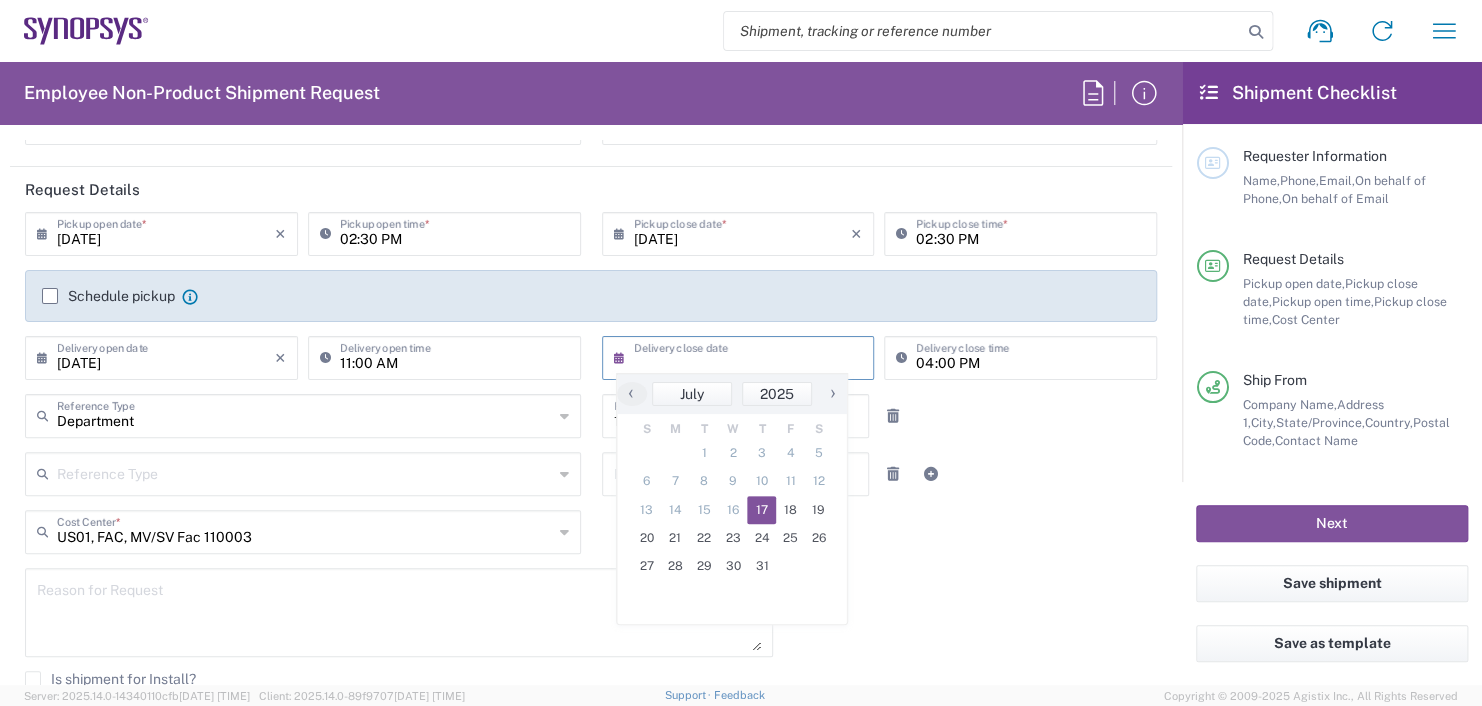 click on "17" 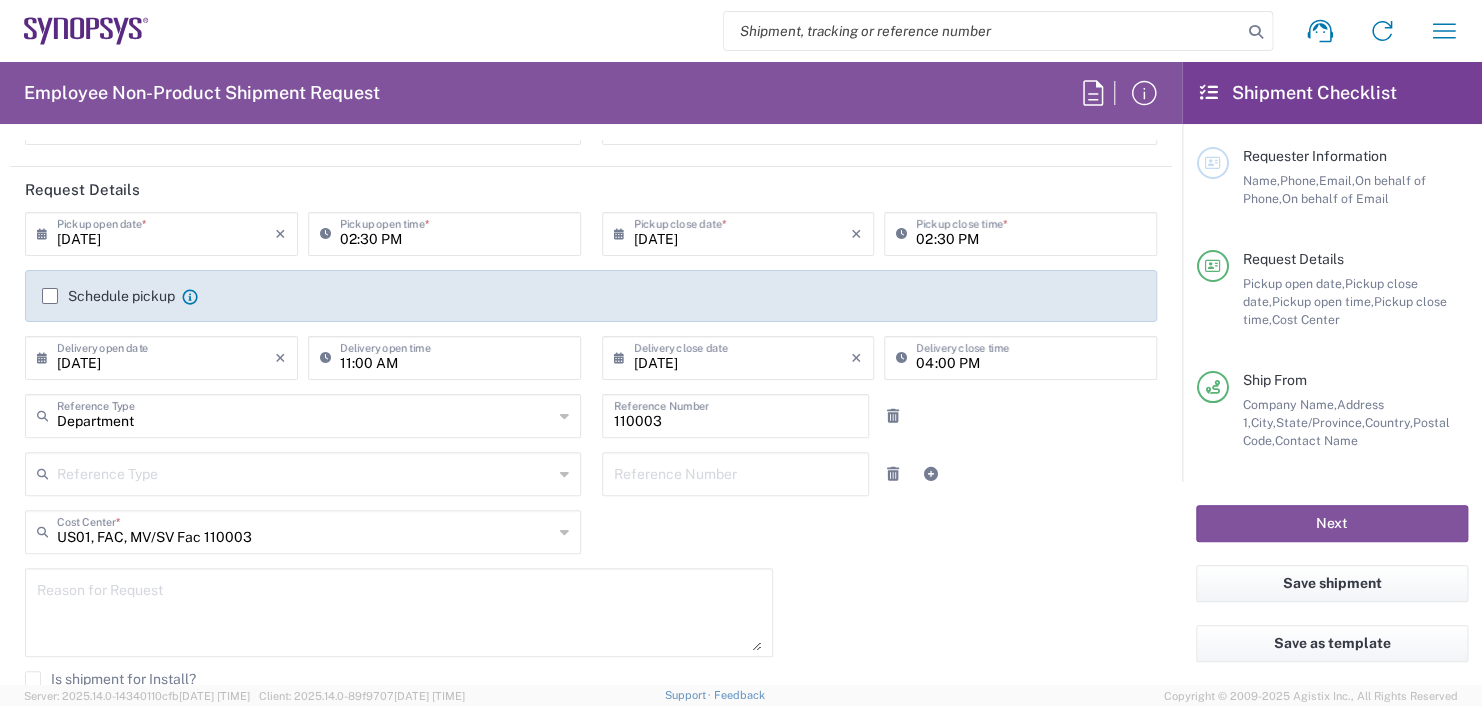 click on "04:00 PM" at bounding box center (1030, 356) 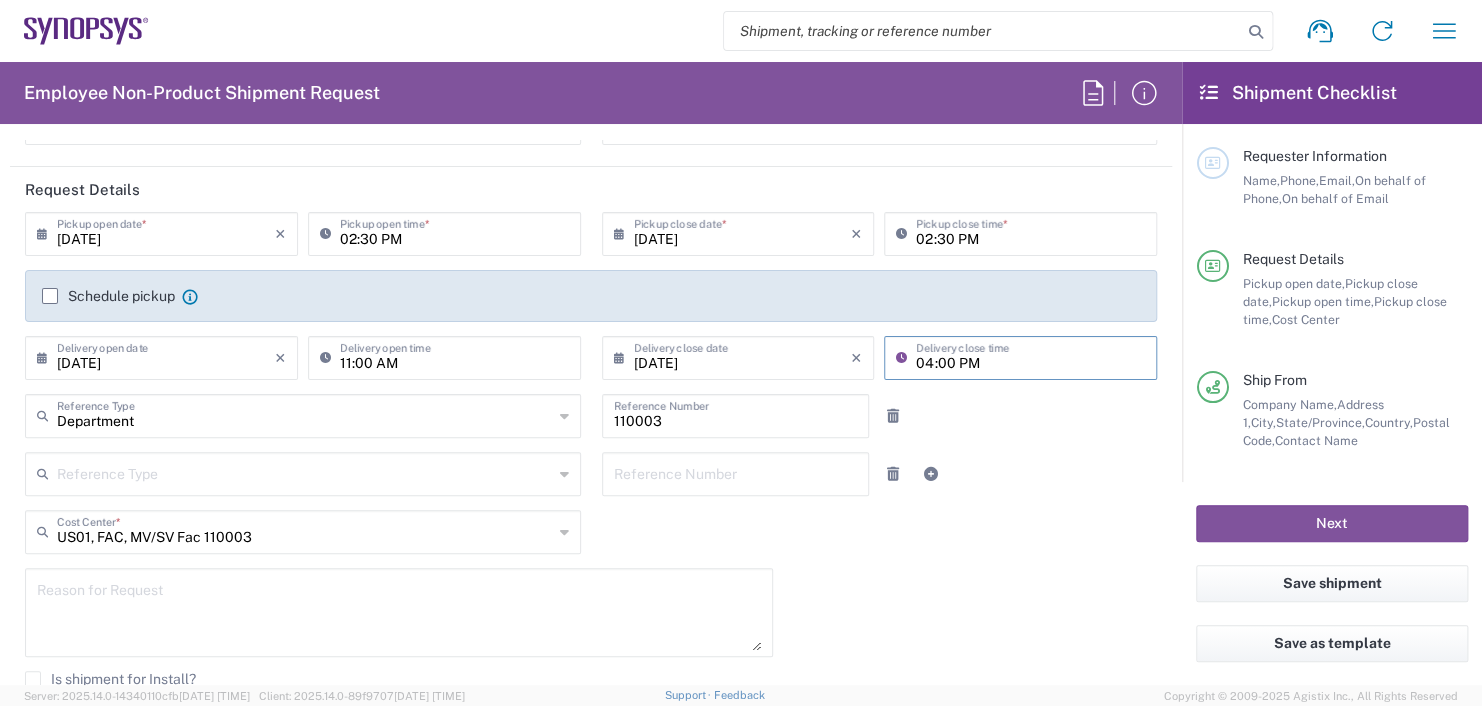 click on "04:00 PM" at bounding box center [1030, 356] 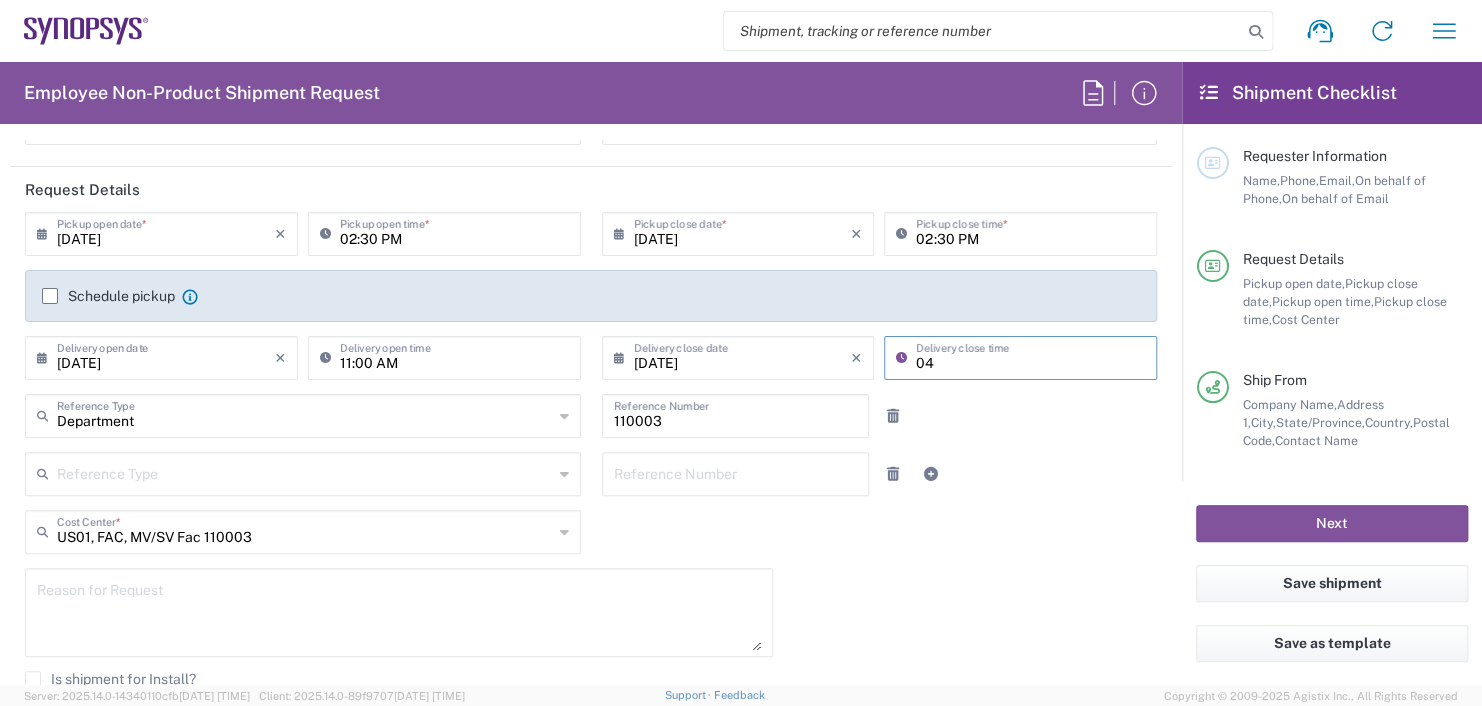 type on "0" 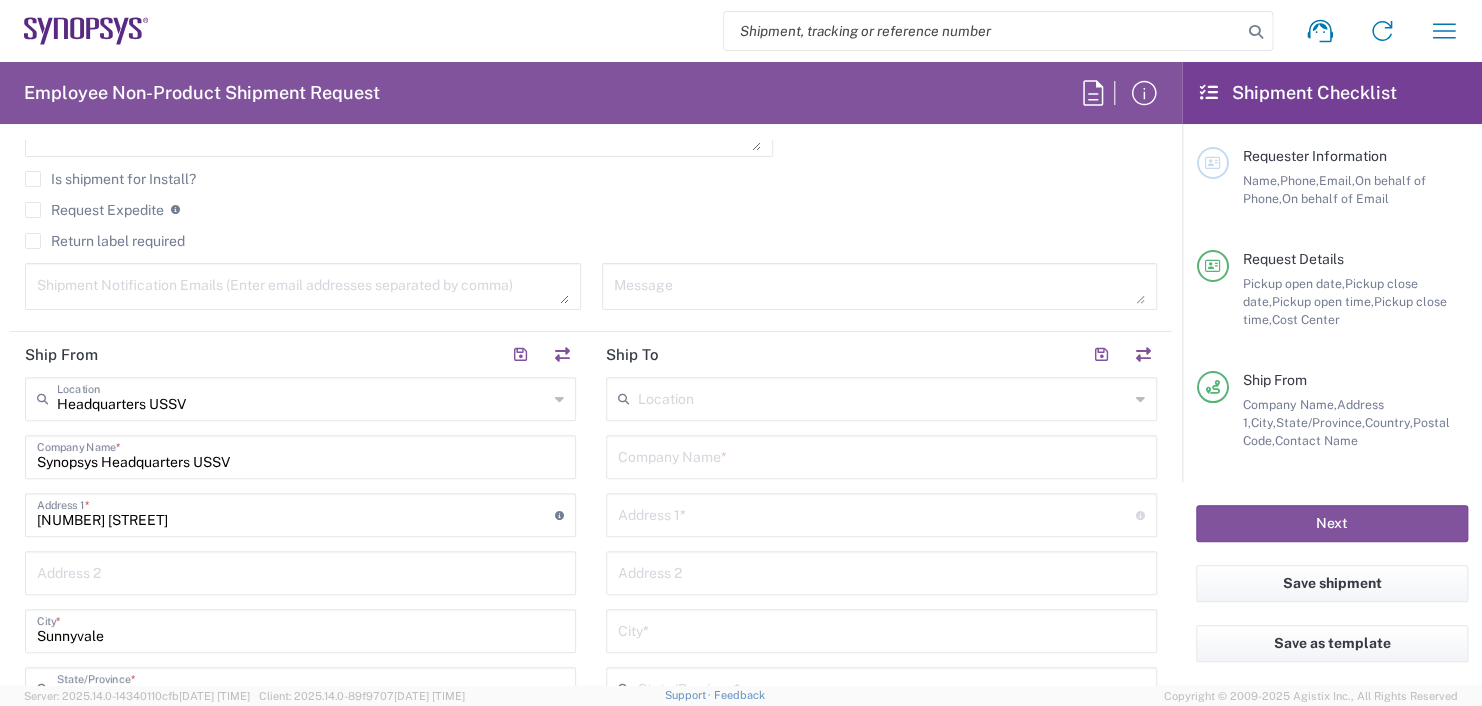 type on "11:00 AM" 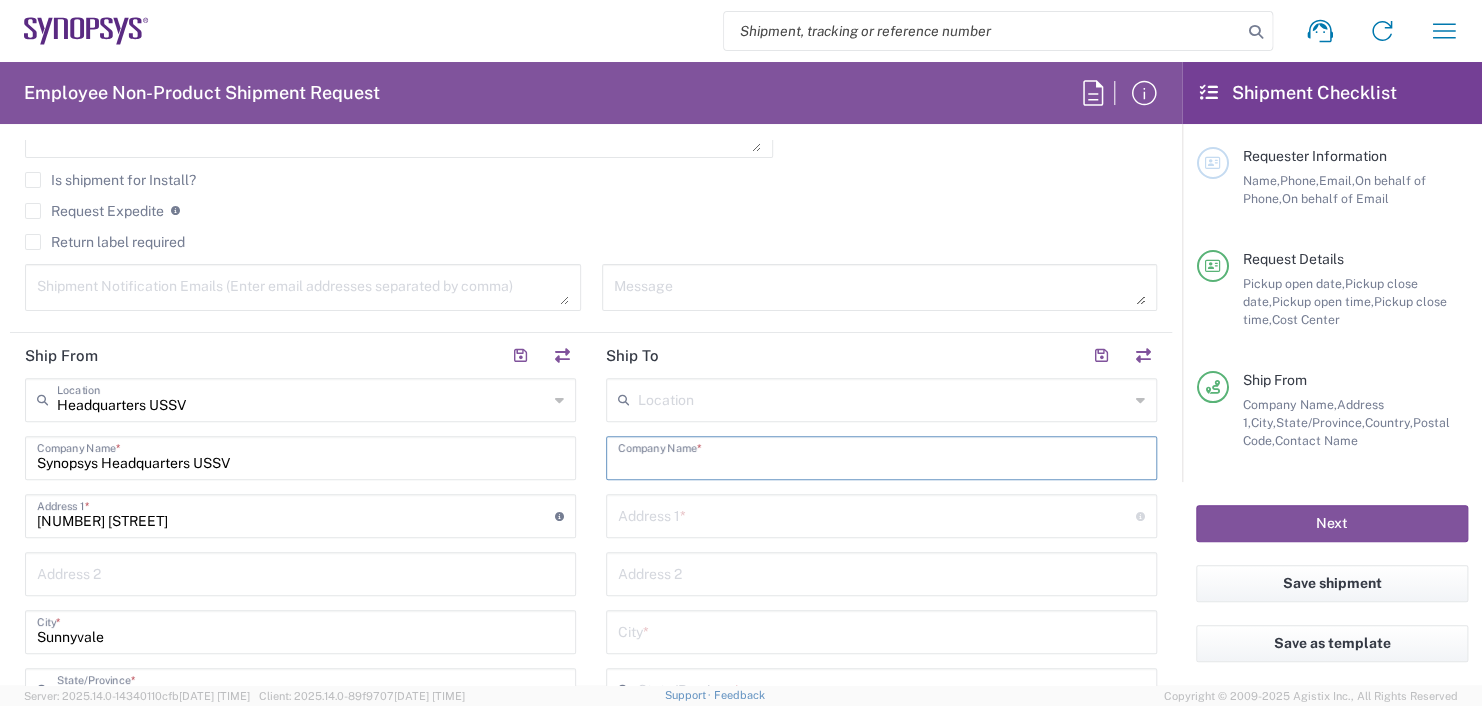 type on "E" 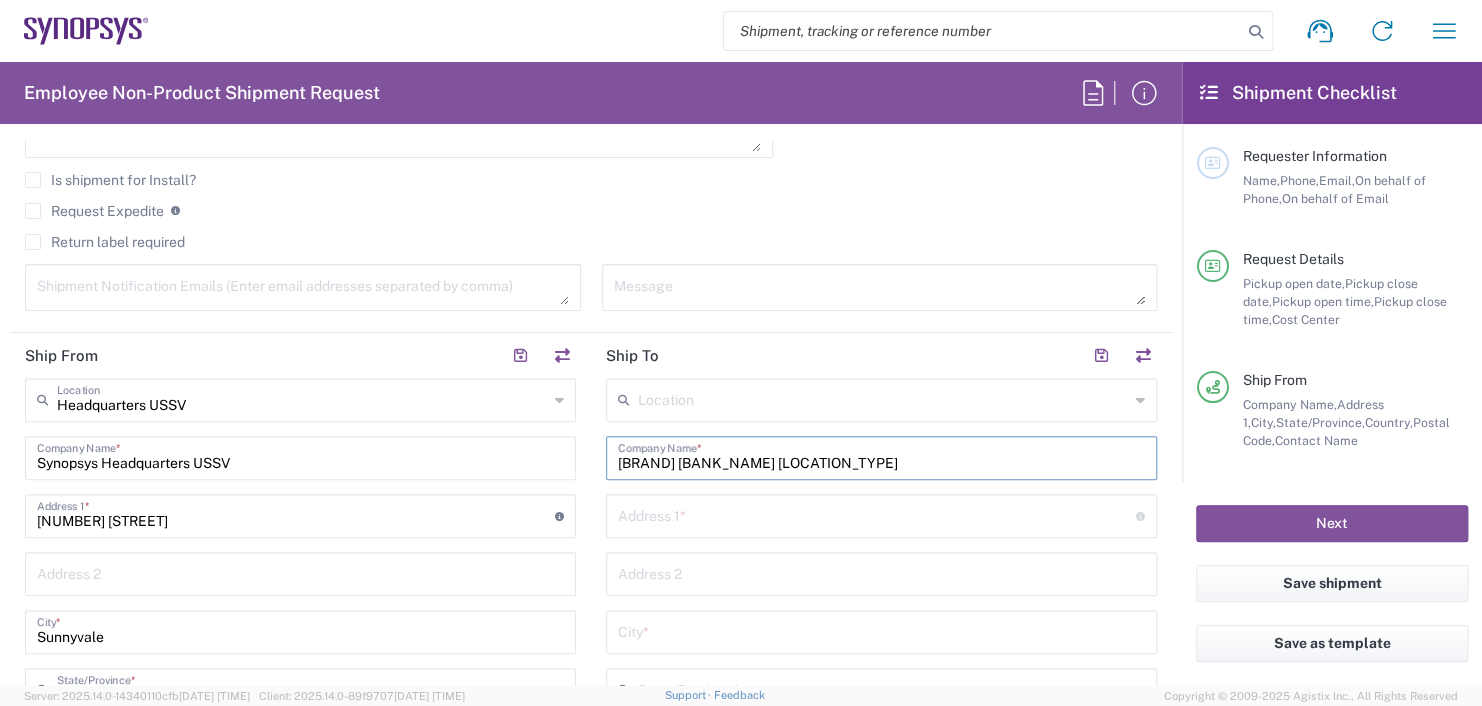 click on "[BRAND] [BANK_NAME] [LOCATION_TYPE]" at bounding box center [881, 456] 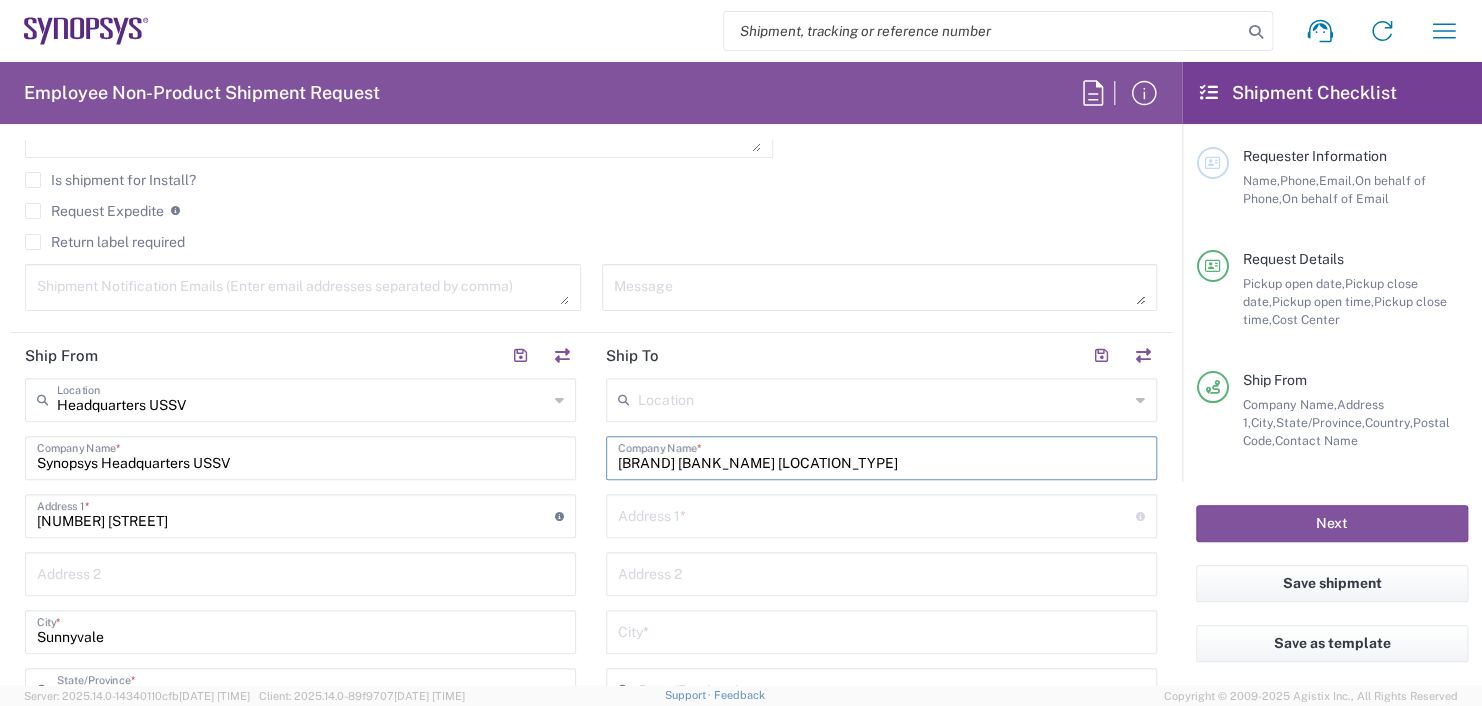 click on "[BRAND] [BANK_NAME] [LOCATION_TYPE]" at bounding box center [881, 456] 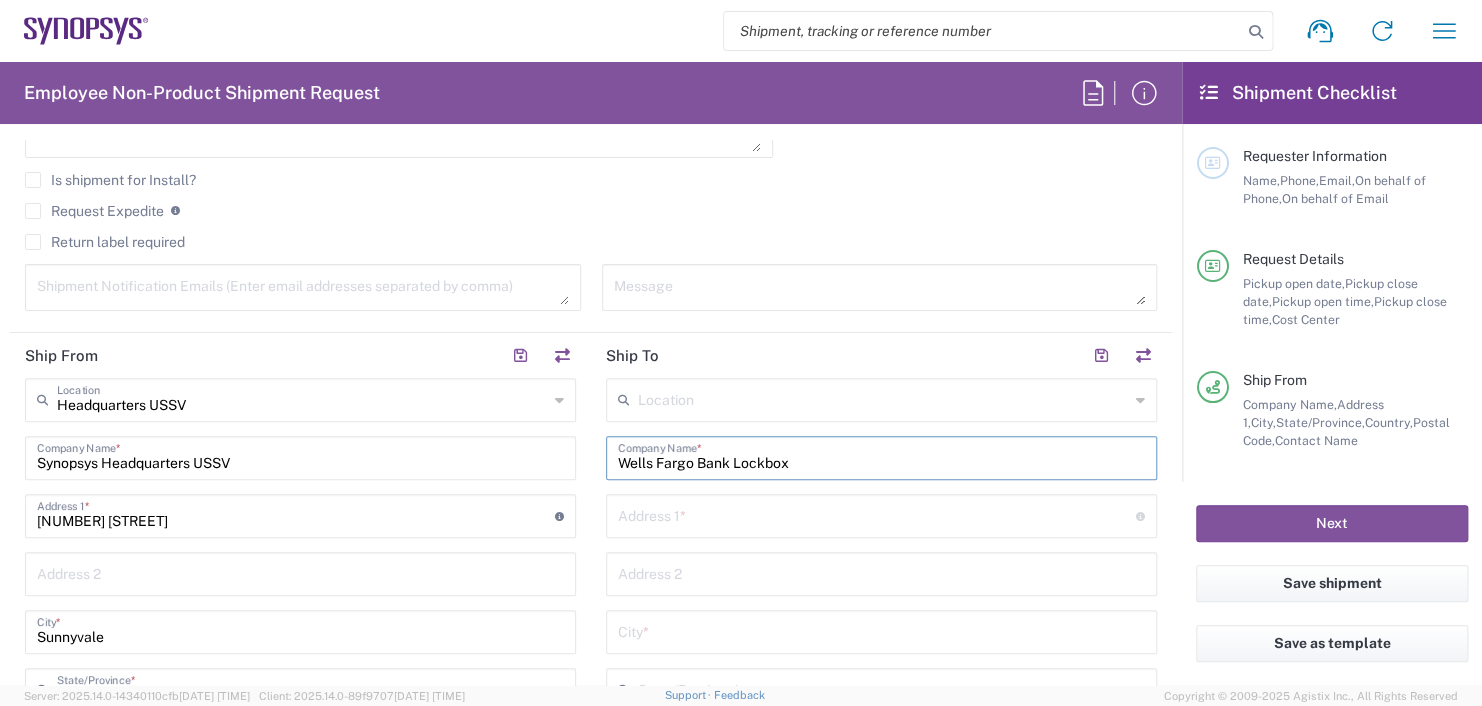 type on "Wells Fargo Bank Lockbox" 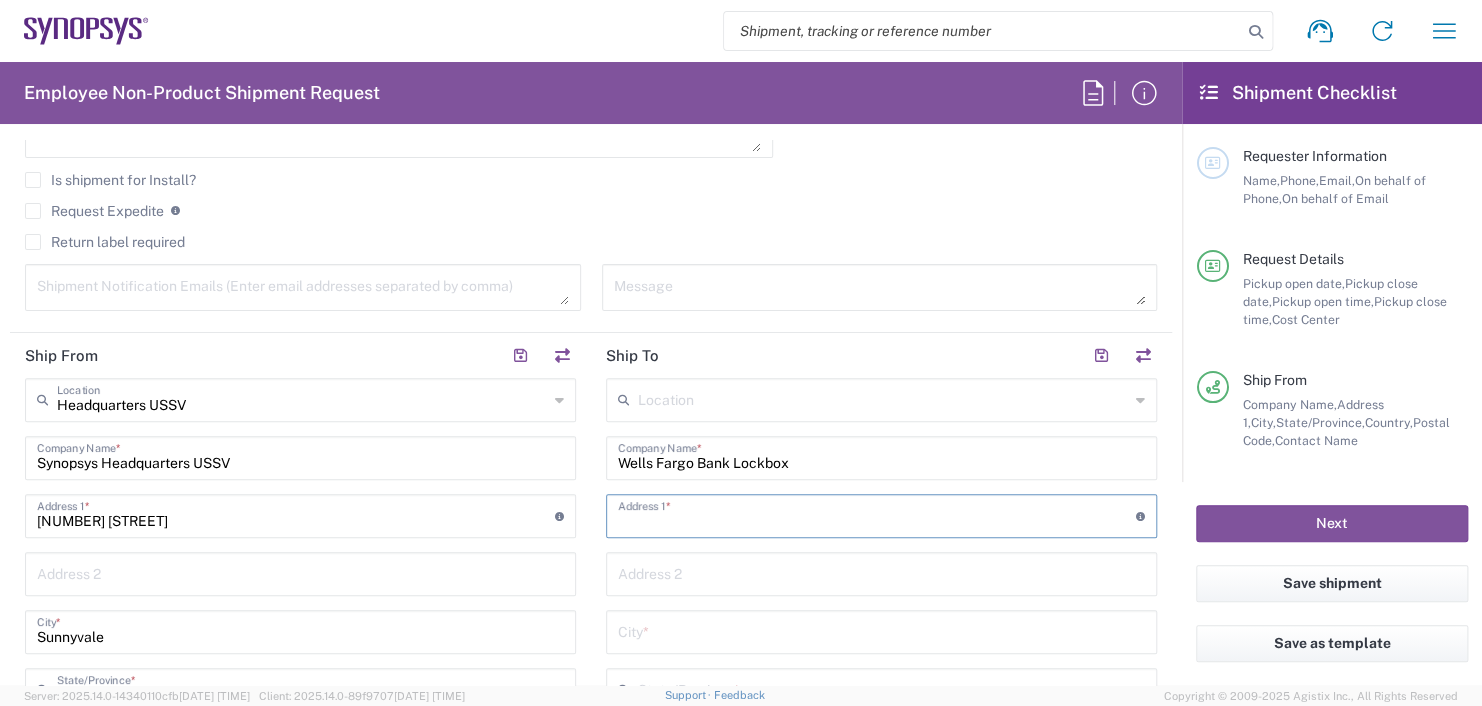 type on "[NUMBER] [STREET]" 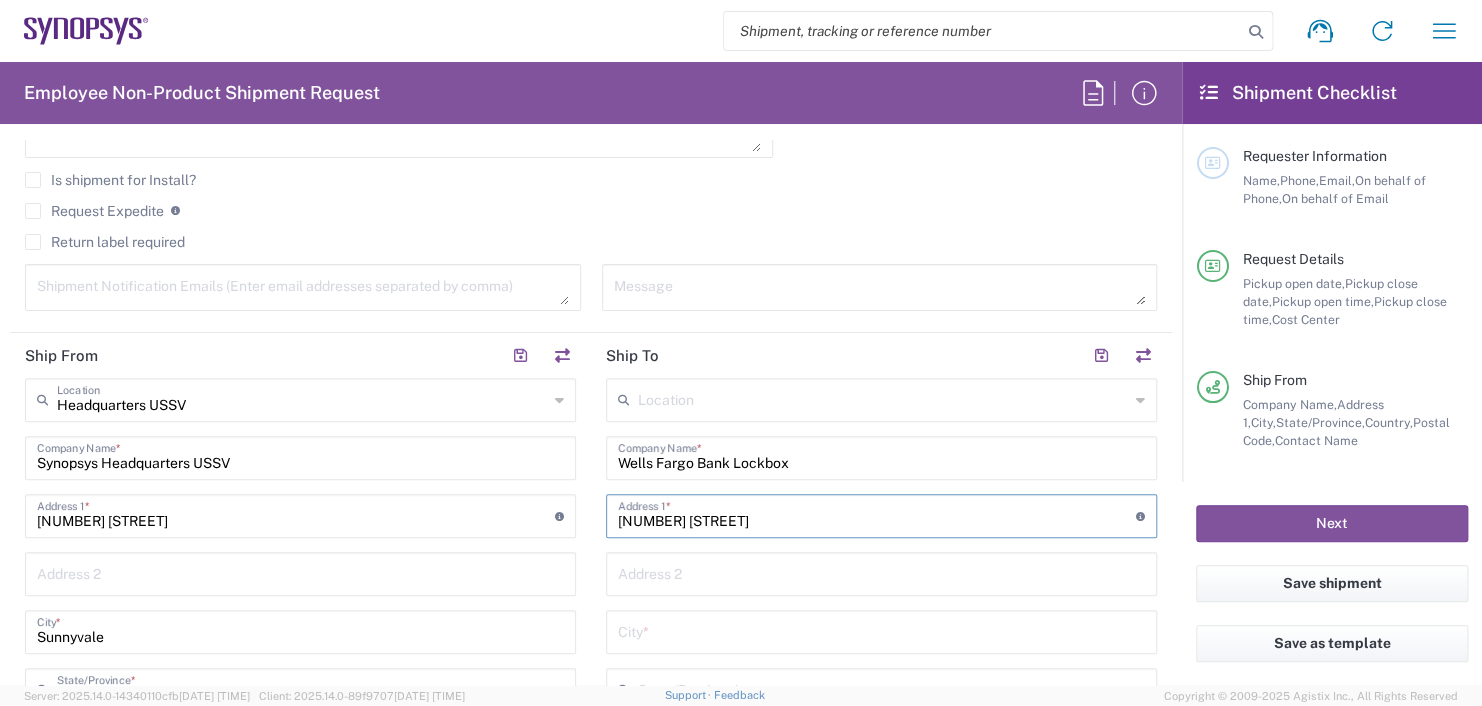 type on "[CITY]" 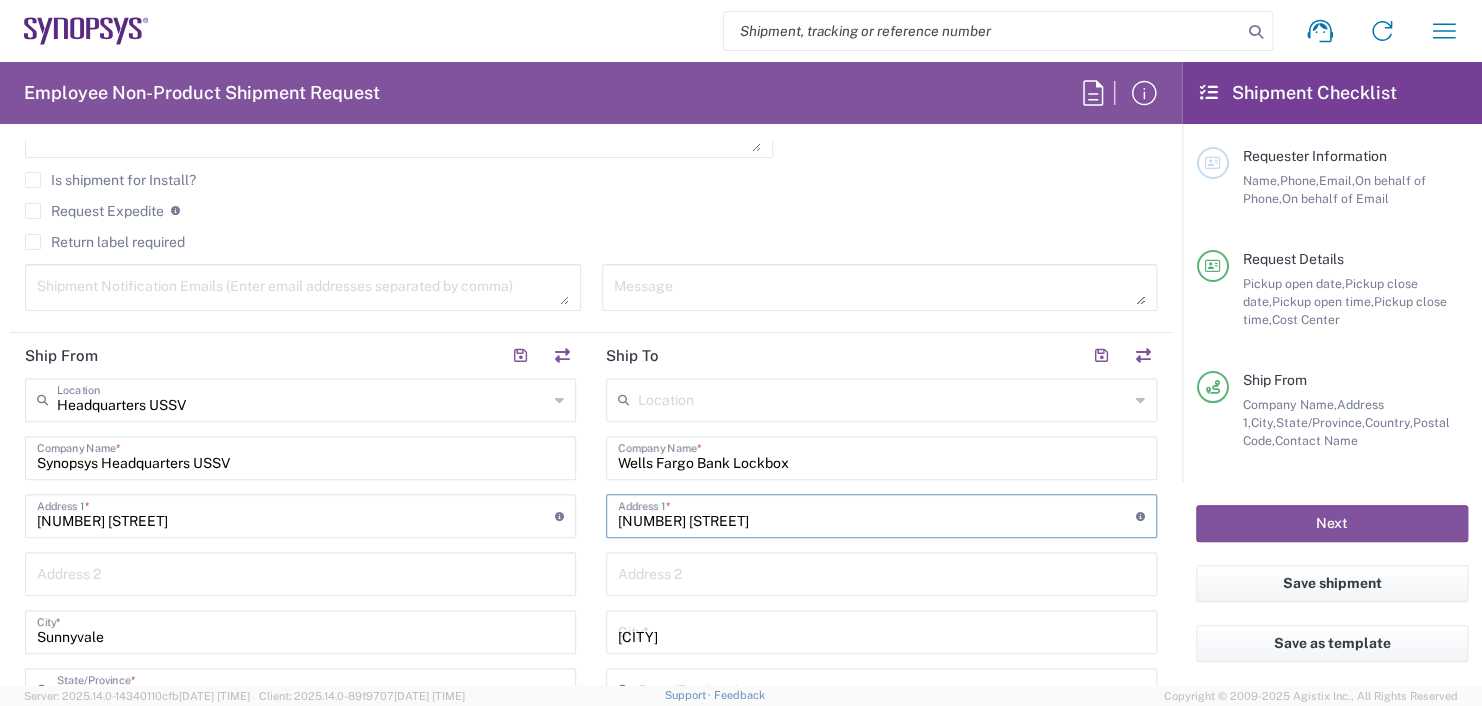 type on "[STATE]" 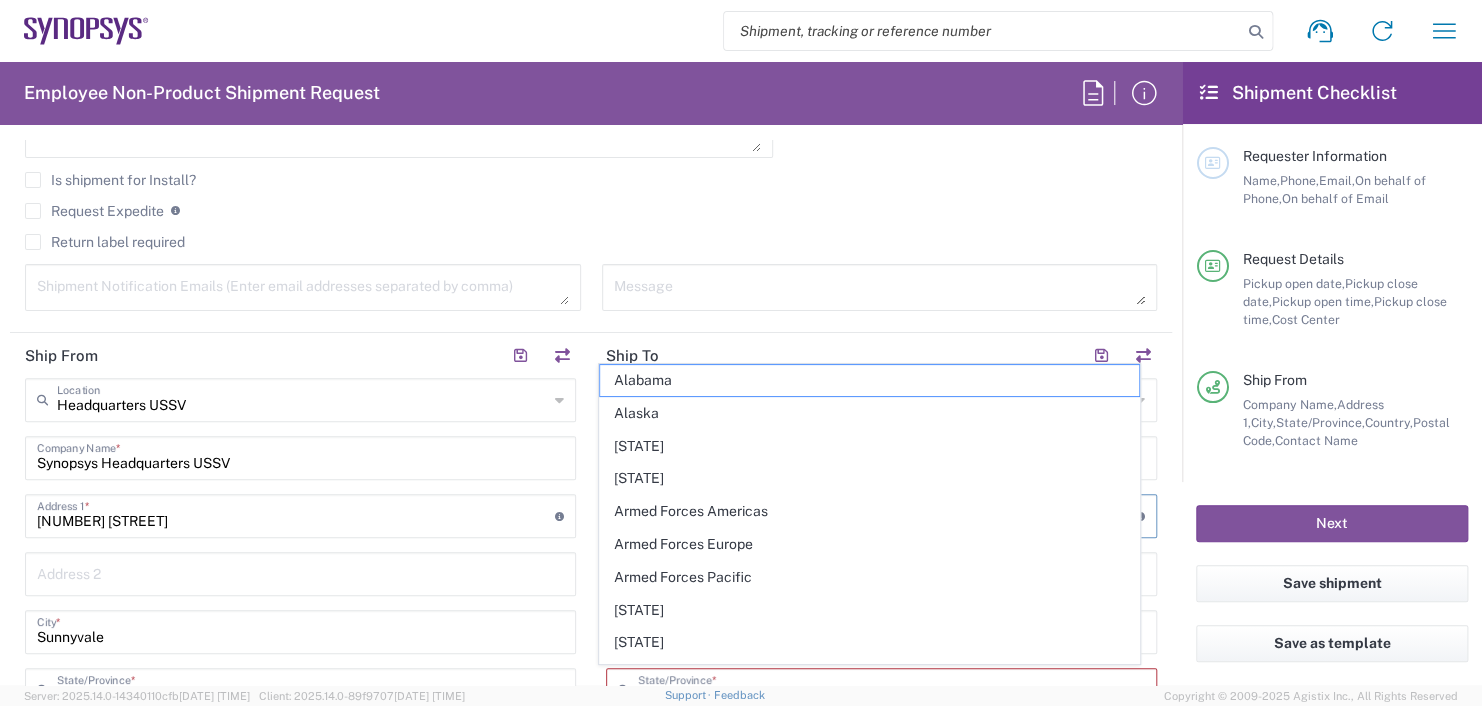 type on "[NUMBER] [STREET]" 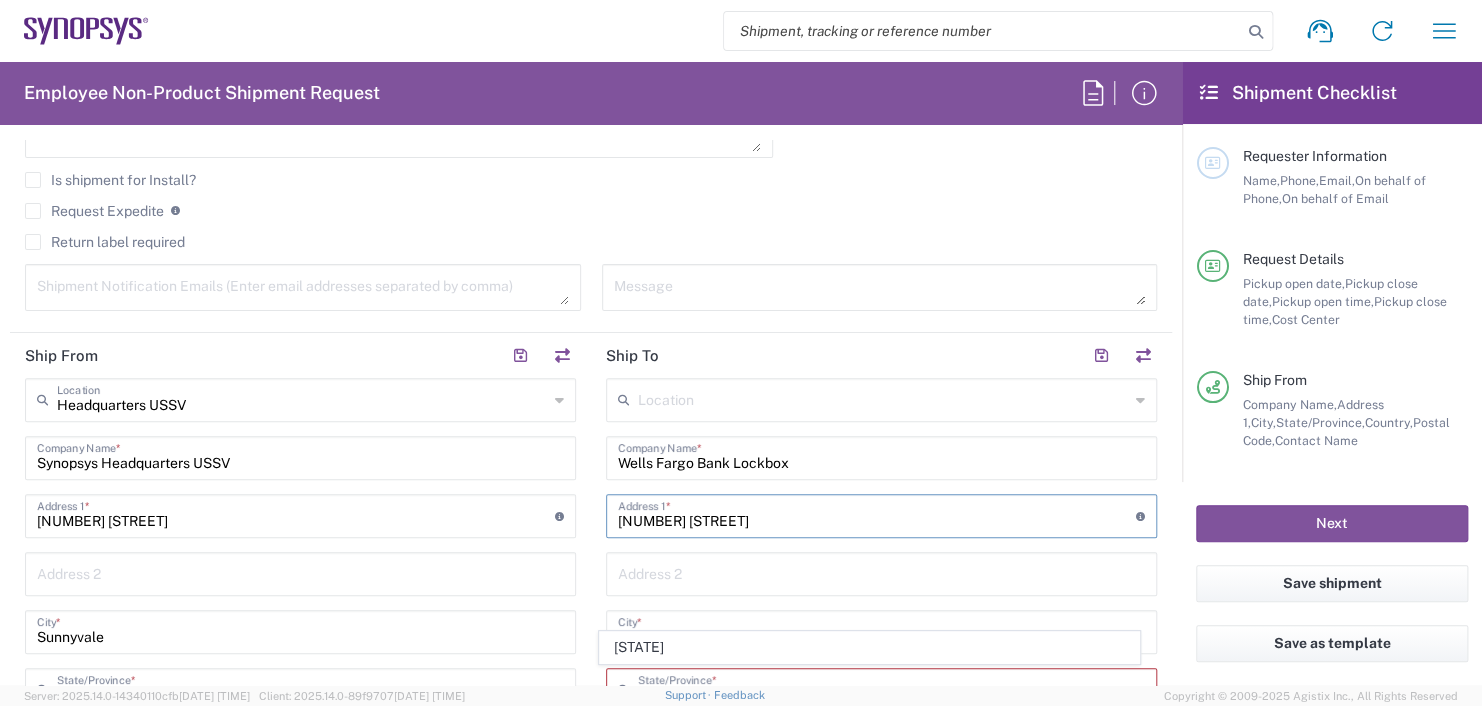 drag, startPoint x: 773, startPoint y: 512, endPoint x: 533, endPoint y: 506, distance: 240.07498 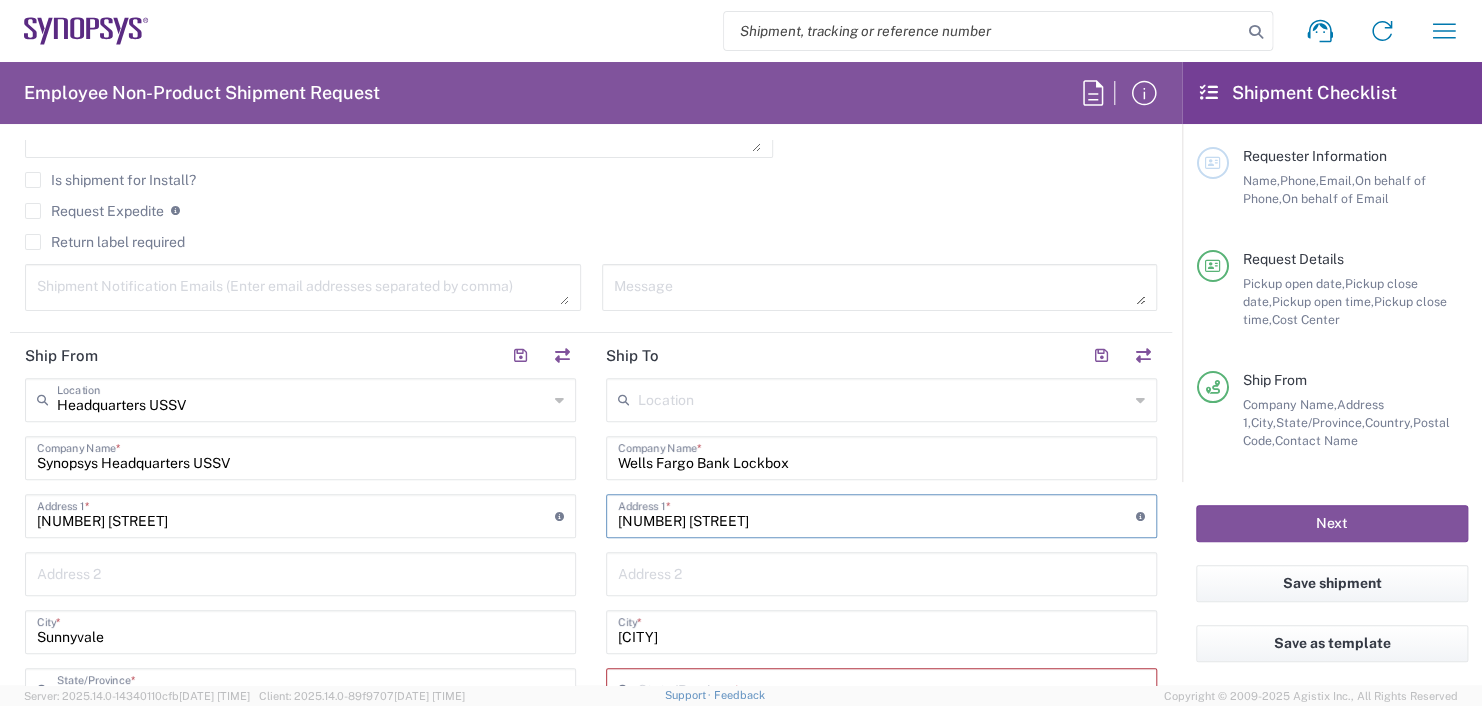 type 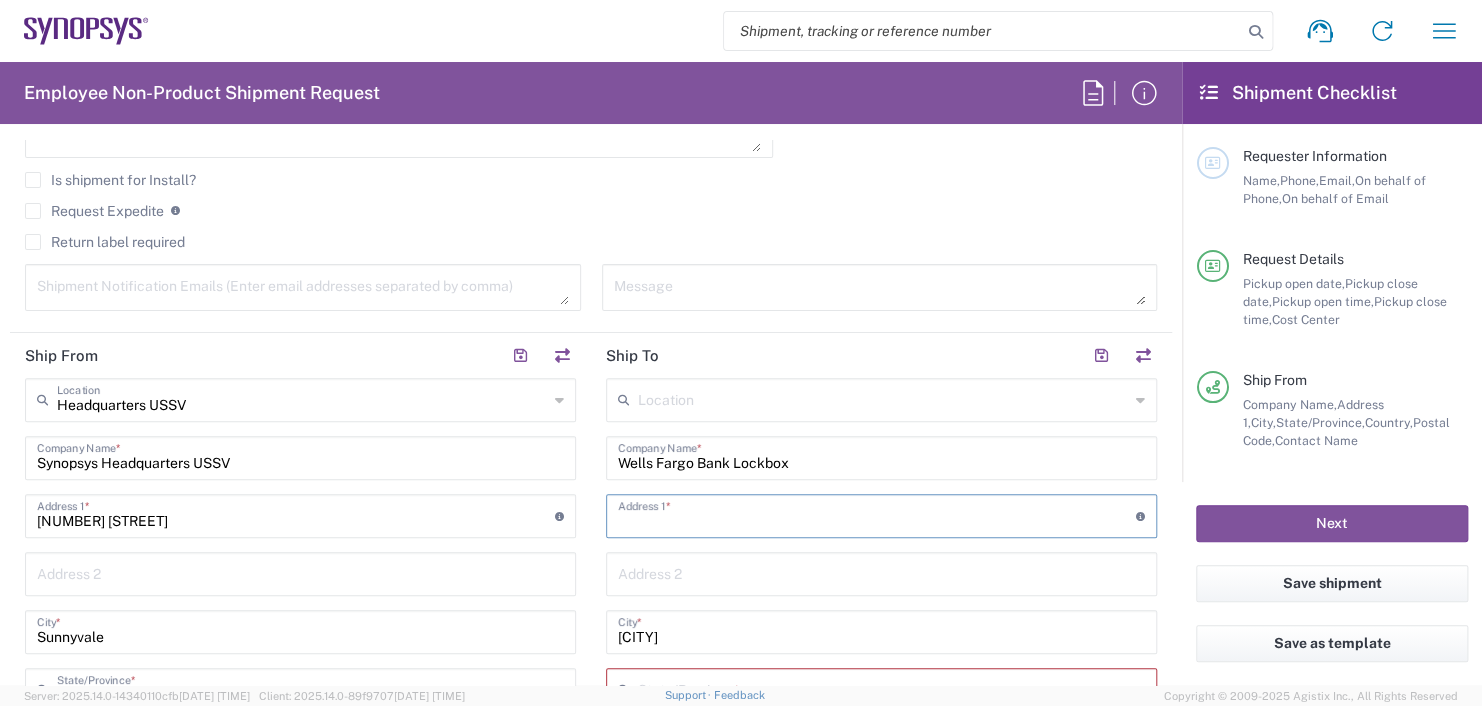 type 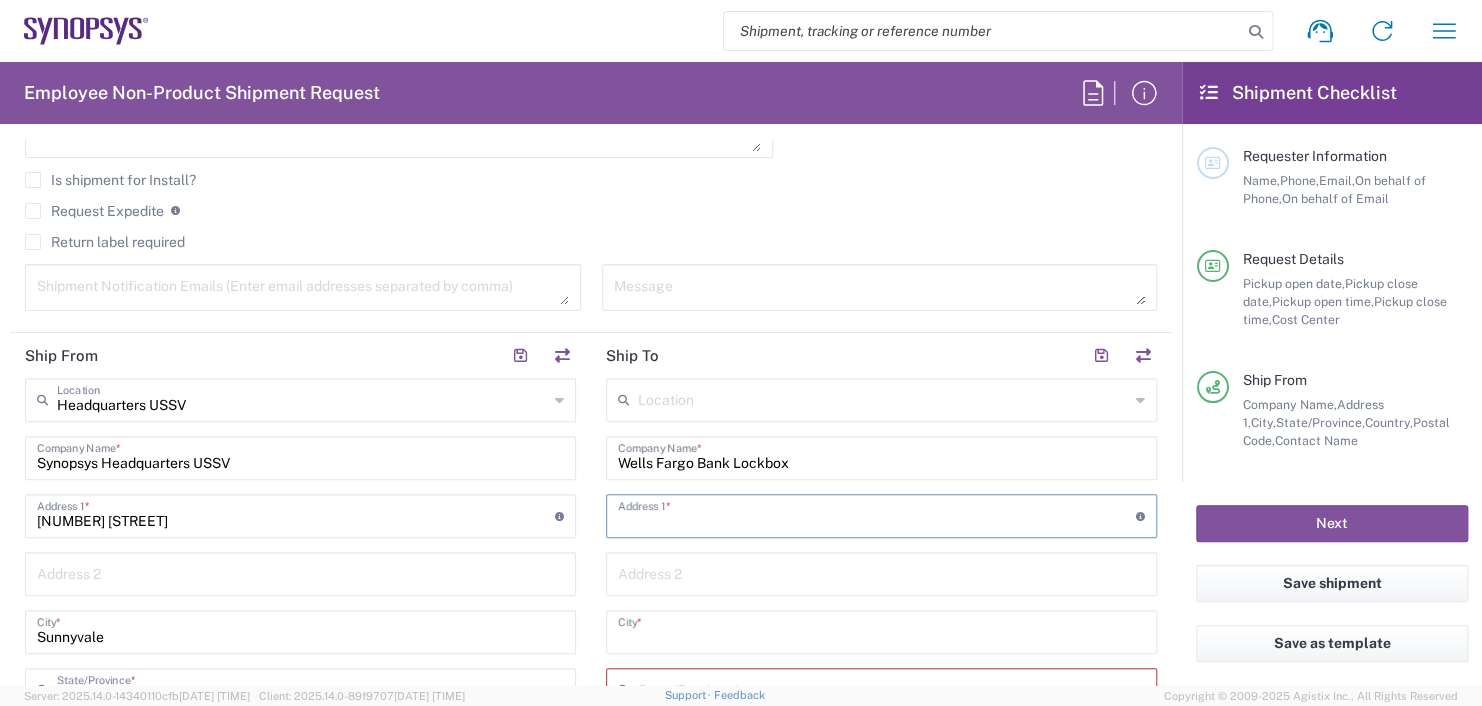 type 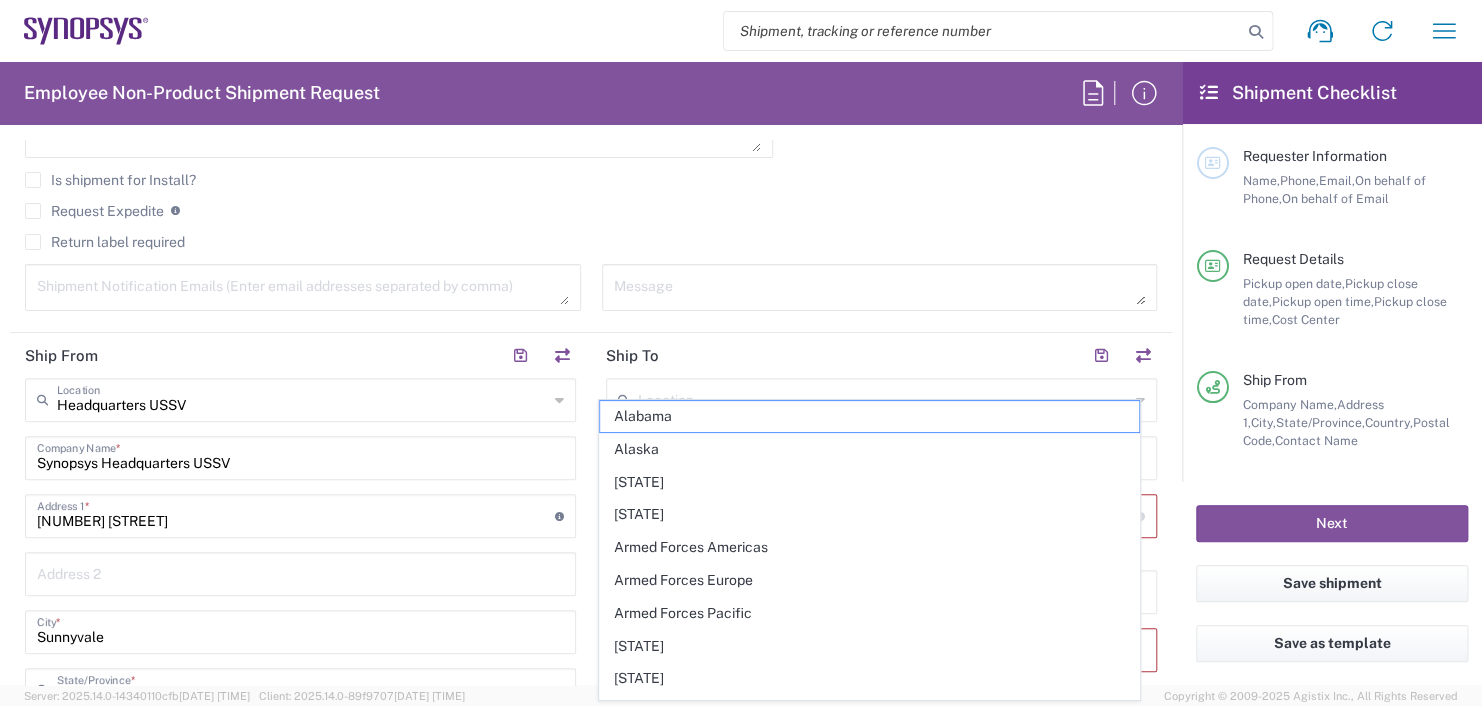 click on "Is shipment for Install?" 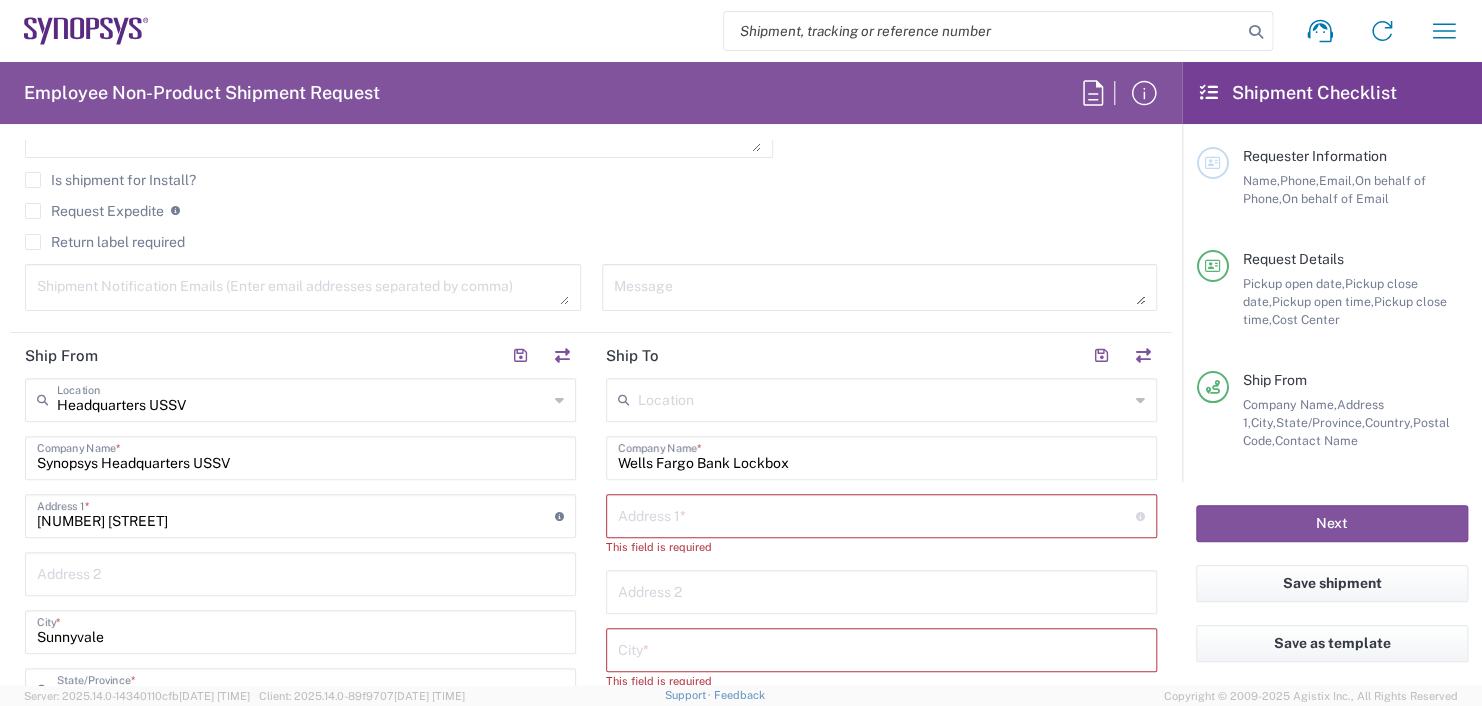 click at bounding box center [877, 514] 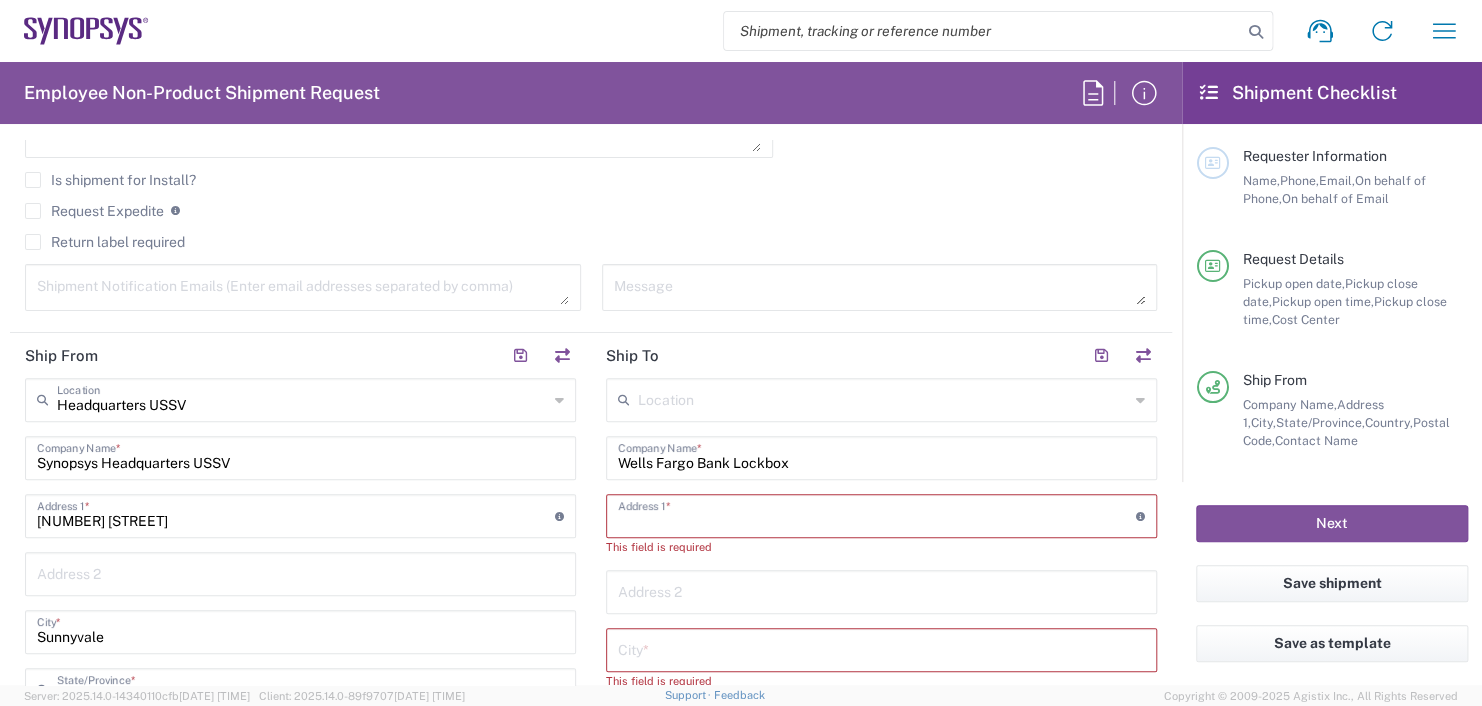 type on "[NUMBER] [STREET]" 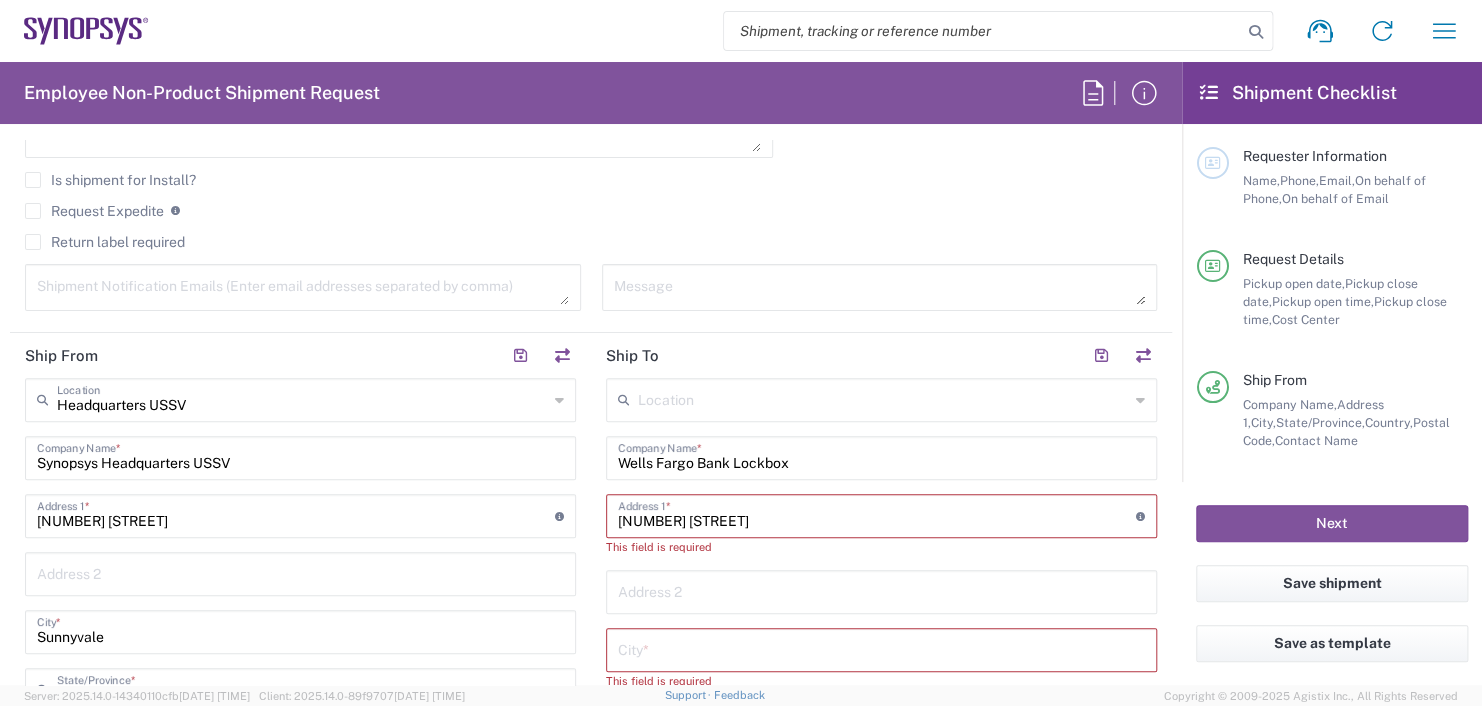 type on "[CITY]" 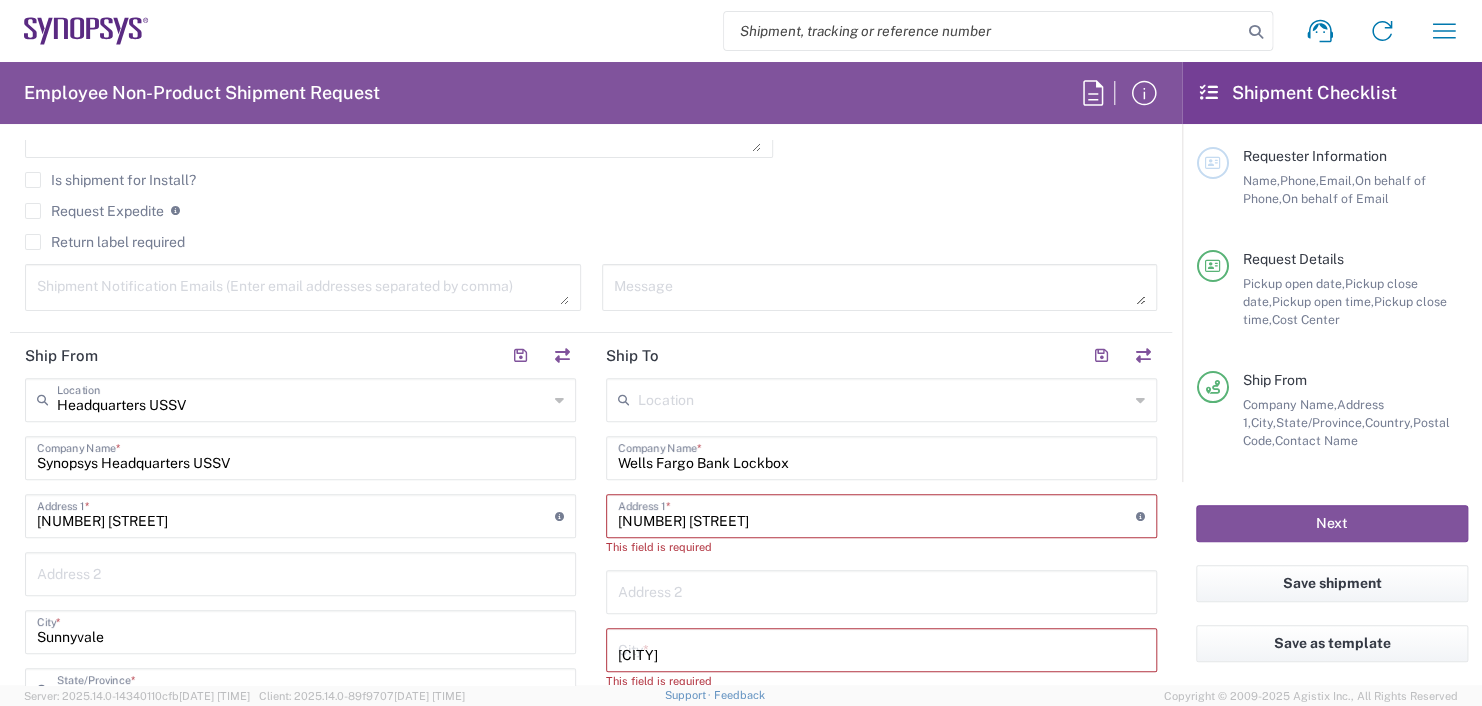 type on "[STATE]" 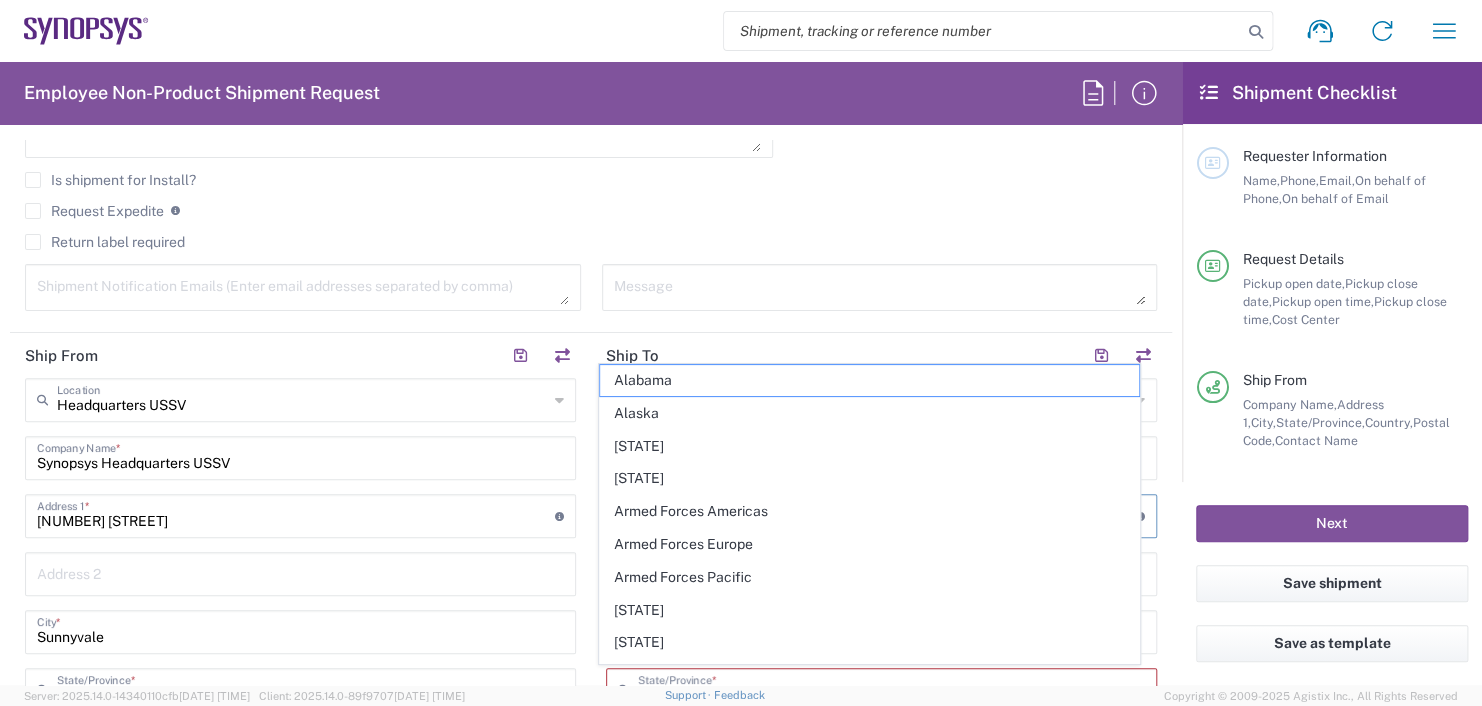 type on "1301 S Mopac Expy" 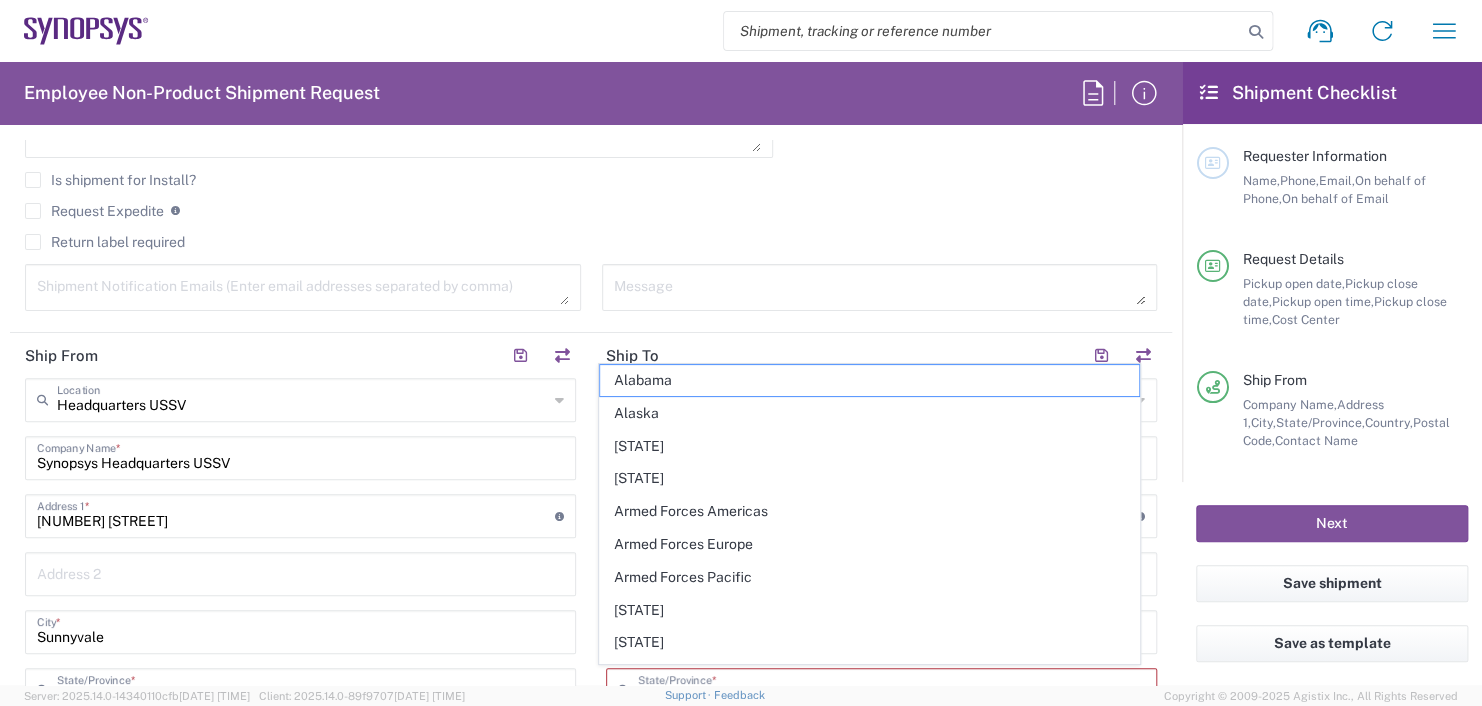 click on "Is shipment for Install?" 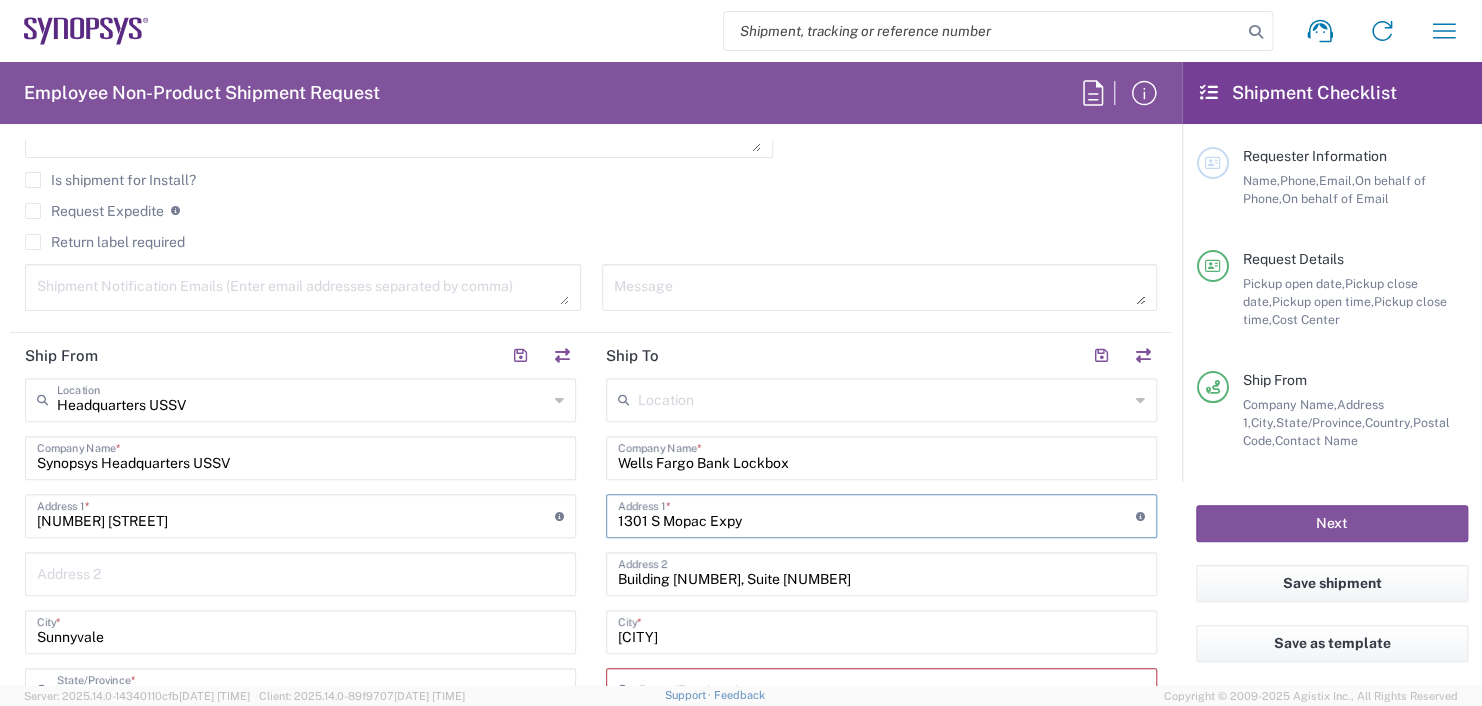 click on "1301 S Mopac Expy" at bounding box center (877, 514) 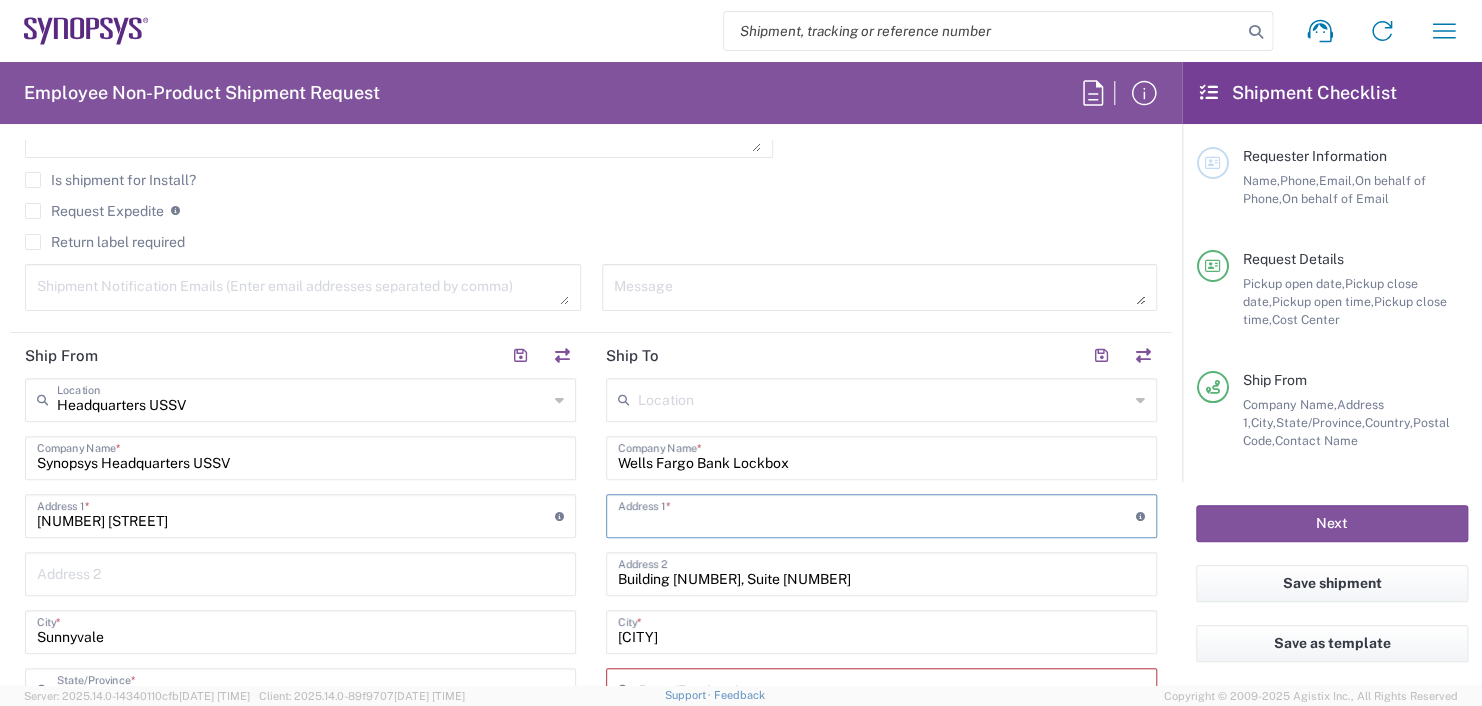 type 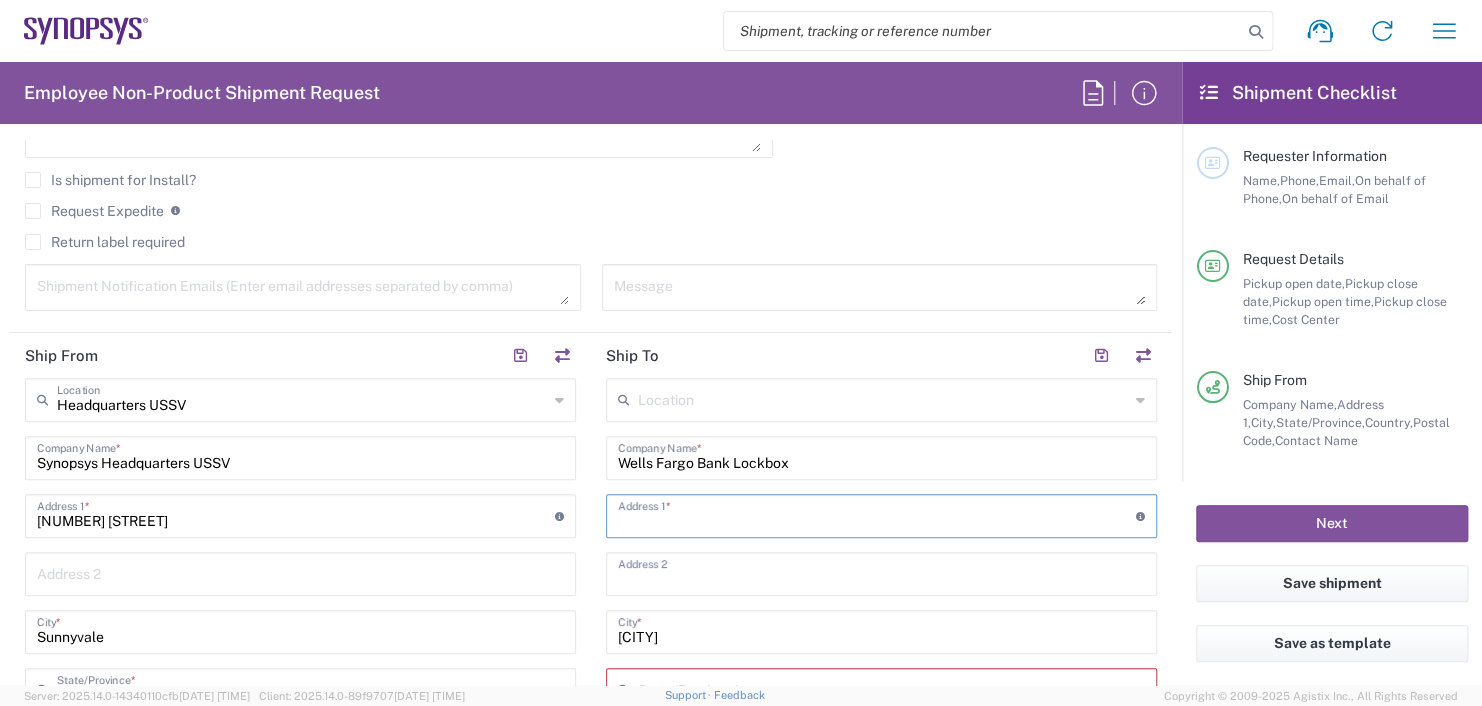 type 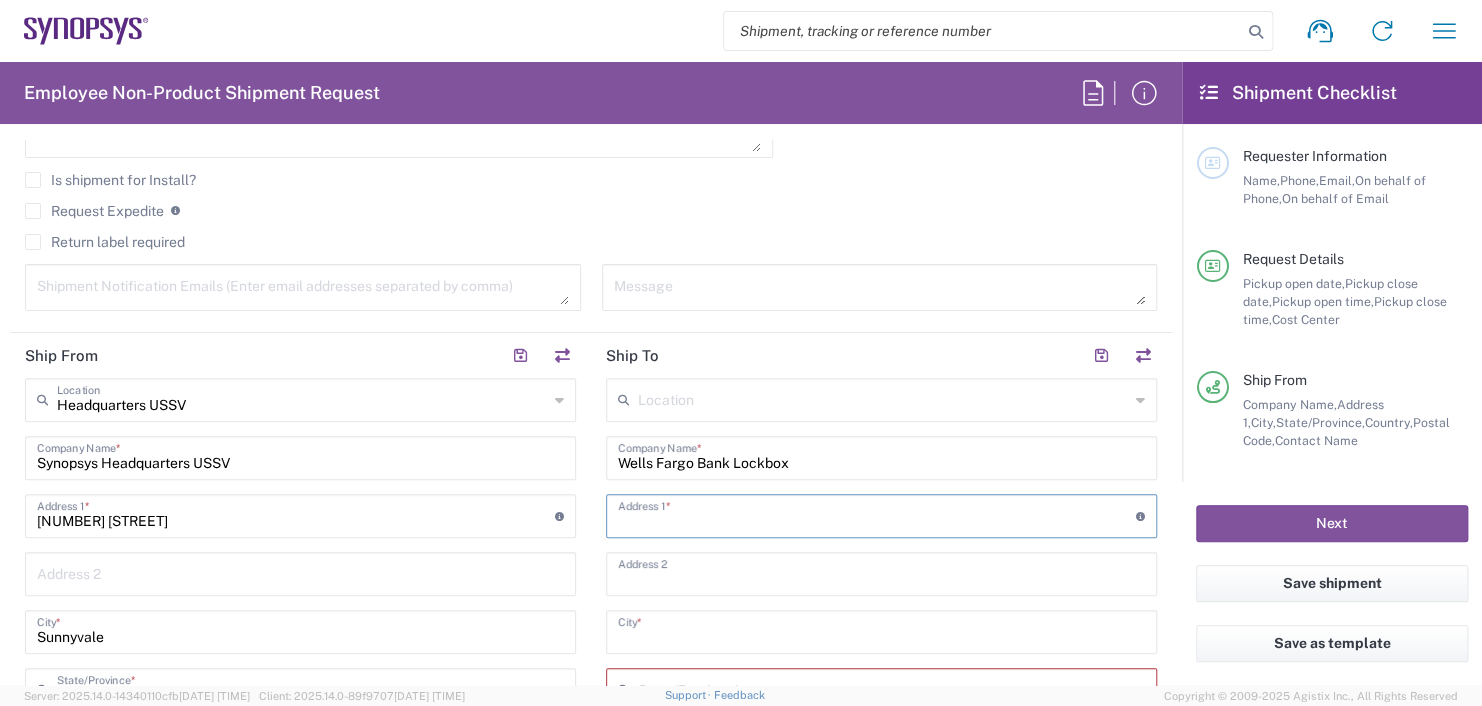 type 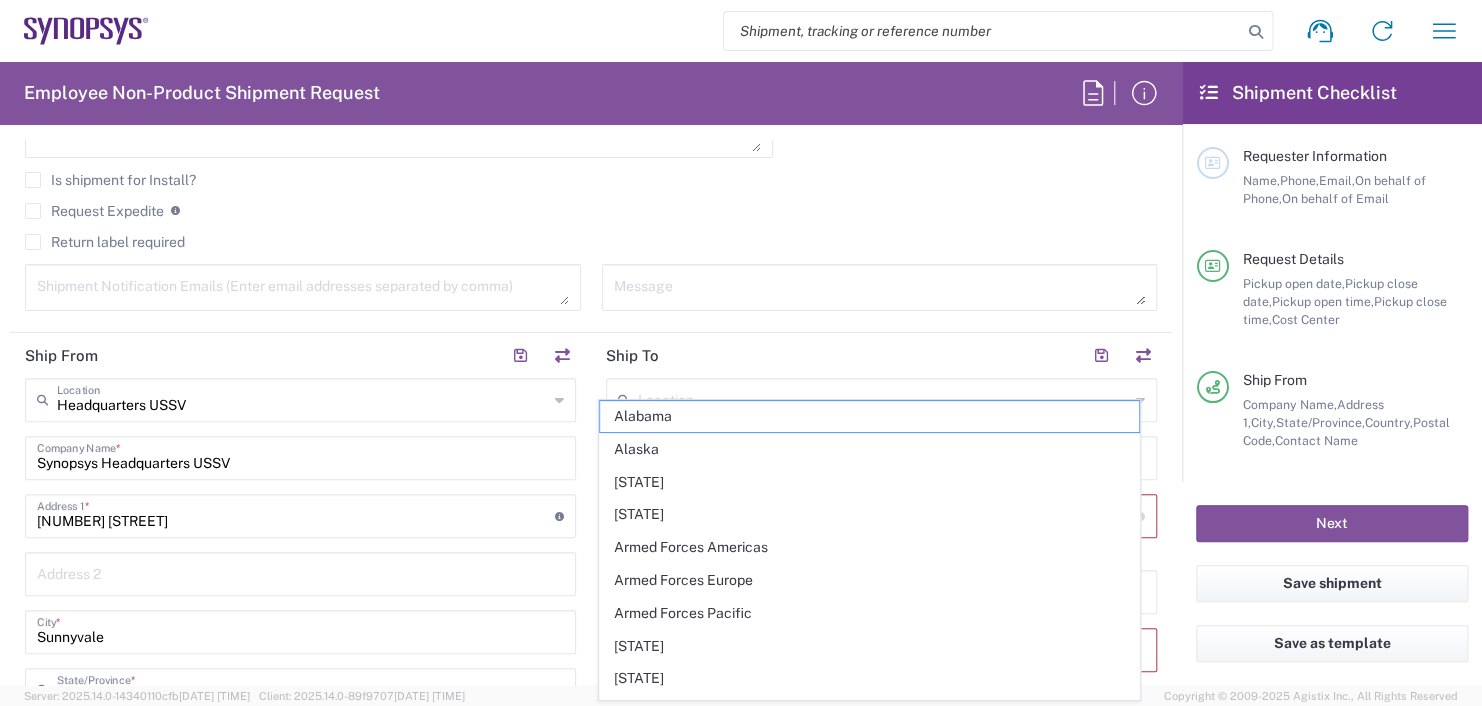 click on "Is shipment for Install?" 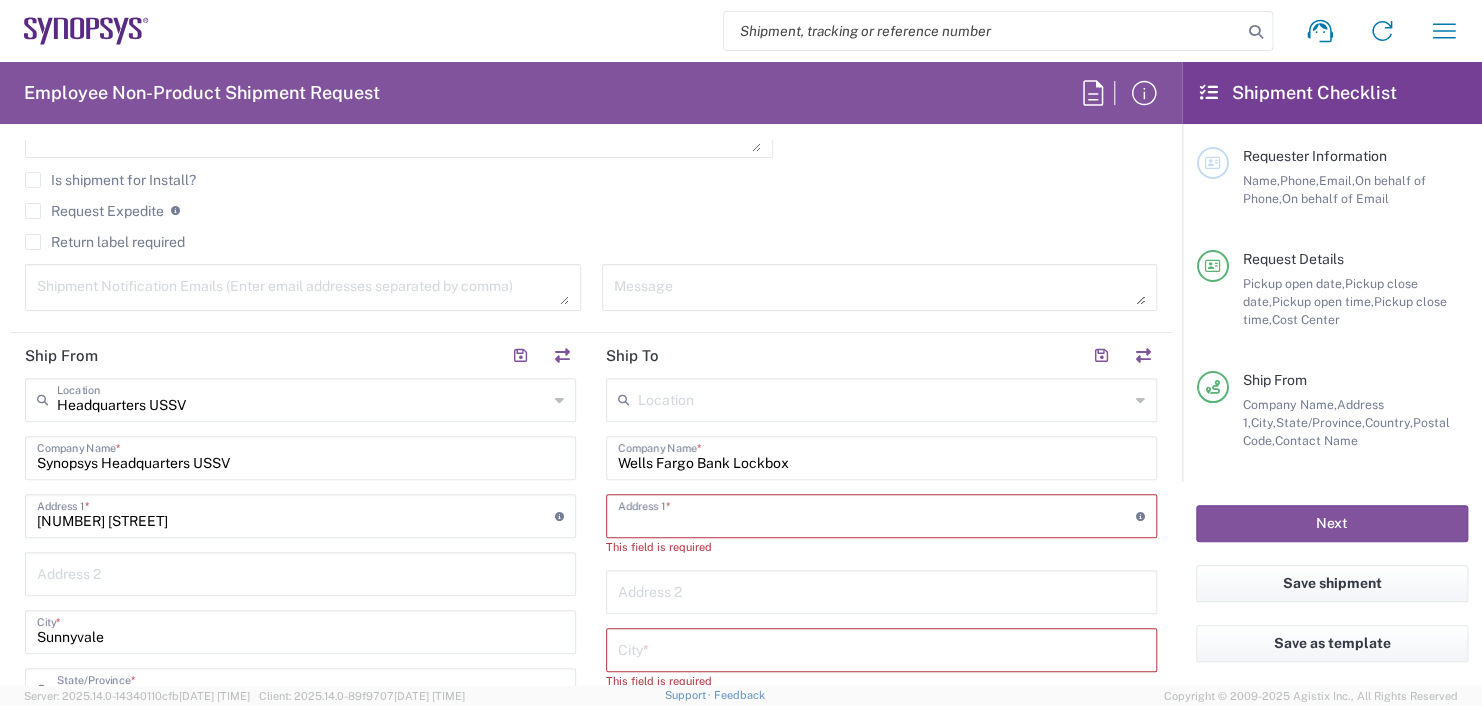 click at bounding box center [877, 514] 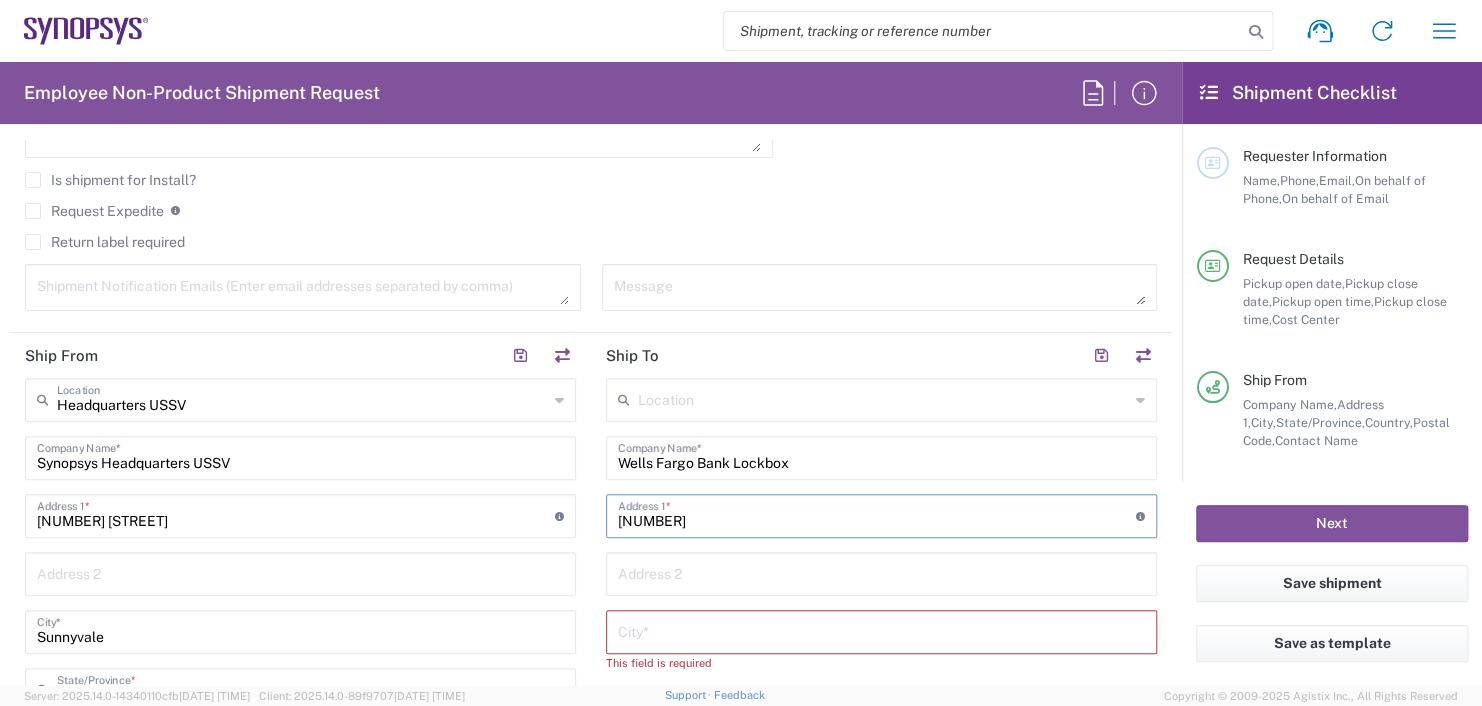 type on "[NUMBER] [STREET]" 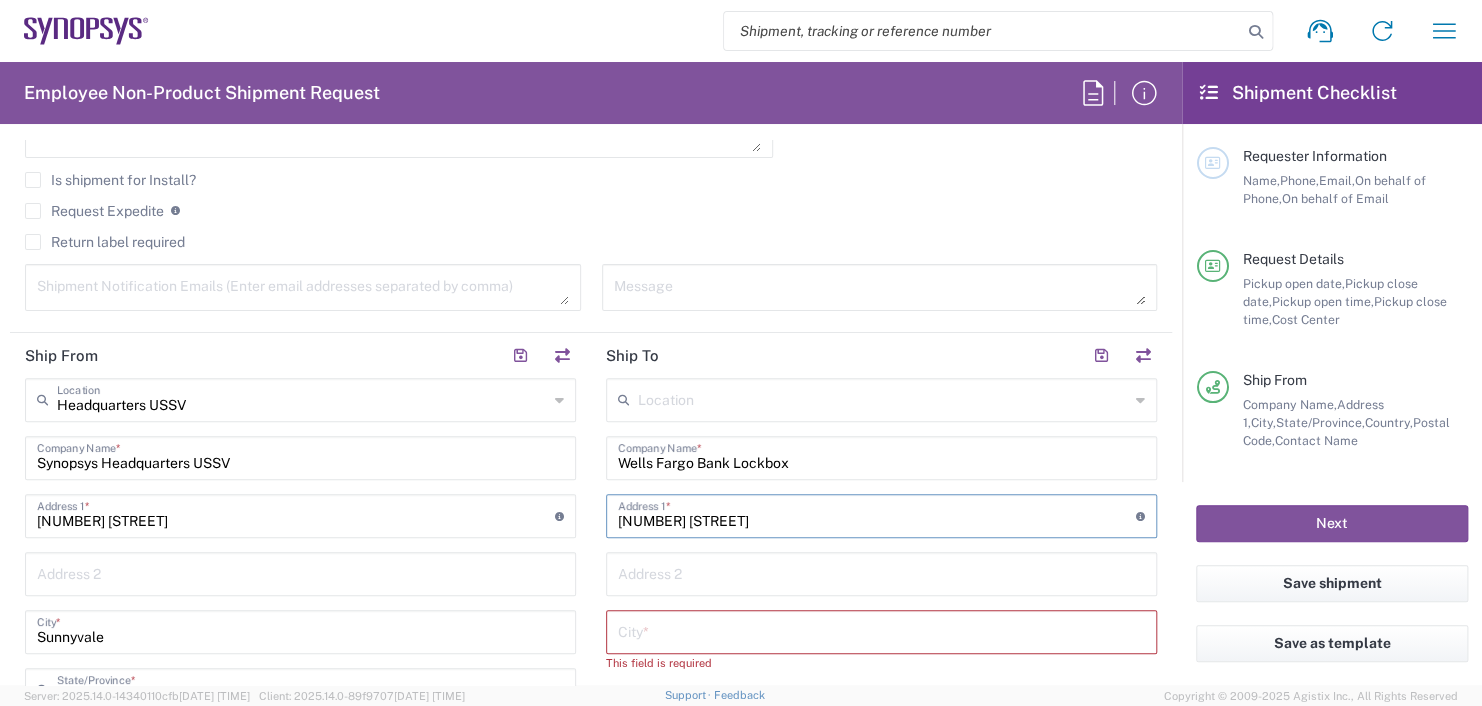 type on "[CITY]" 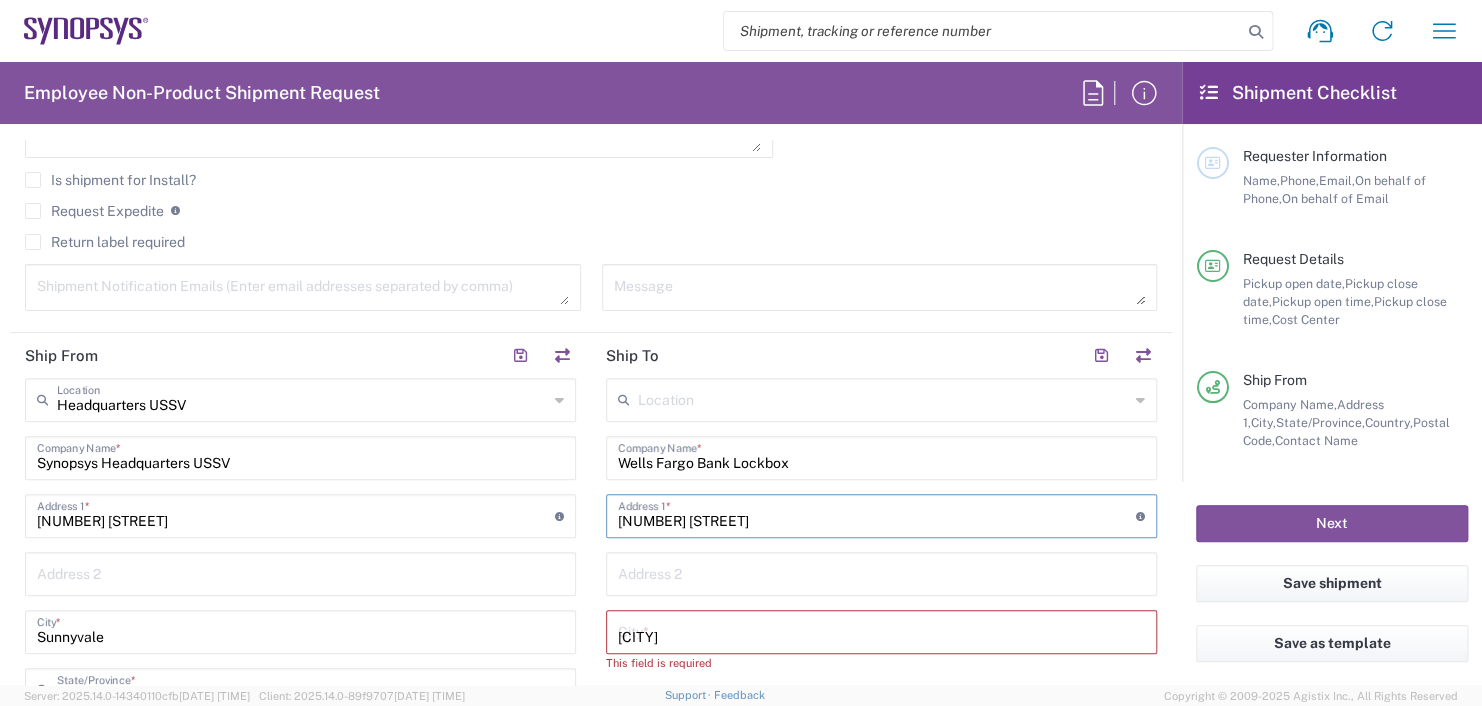 type on "[STATE]" 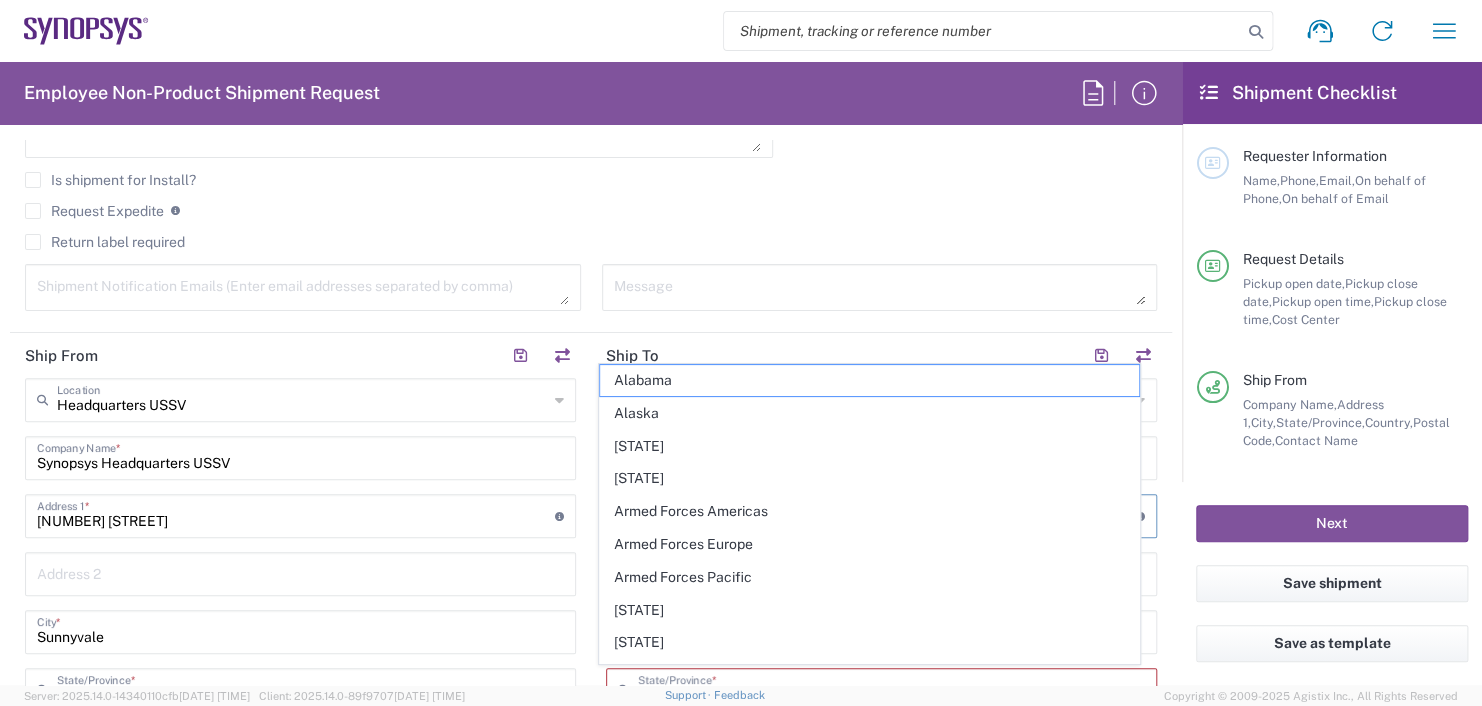 click on "Is shipment for Install?" 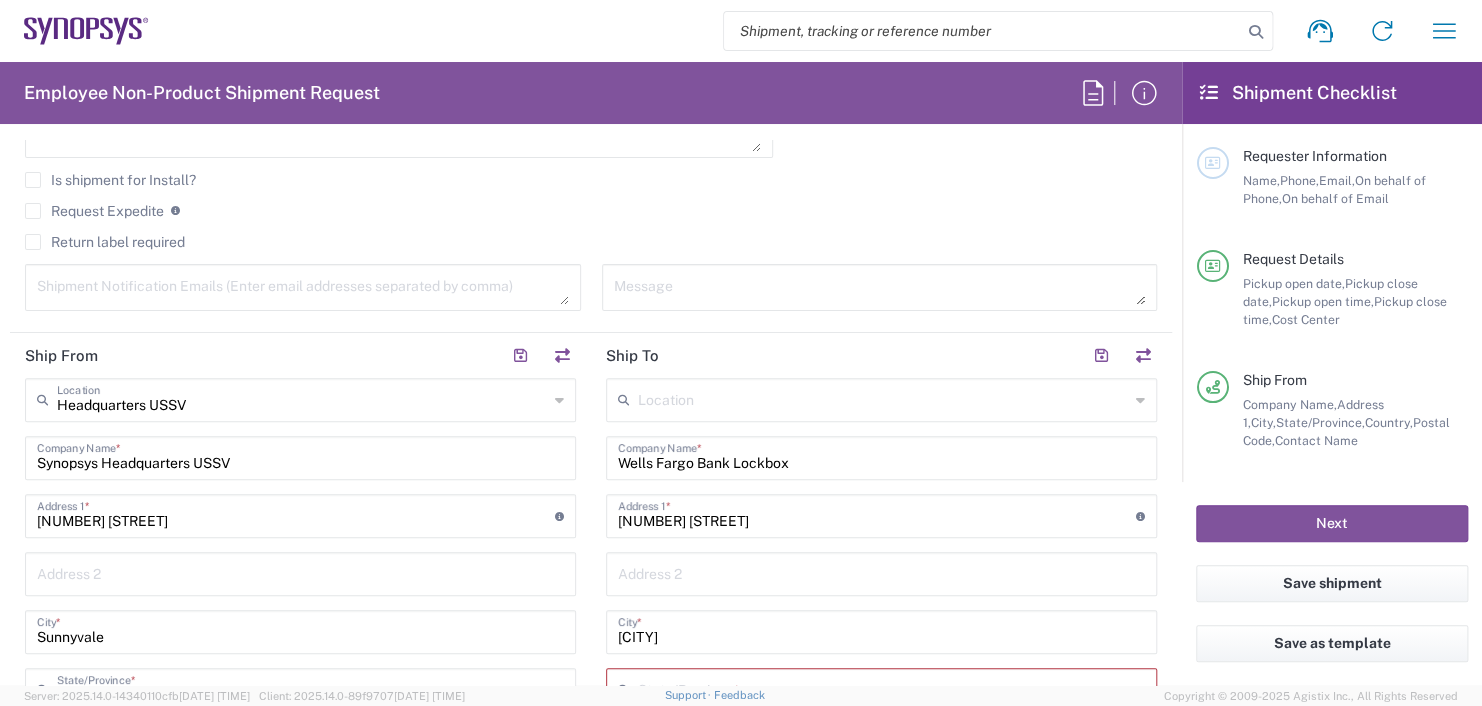 scroll, scrollTop: 817, scrollLeft: 0, axis: vertical 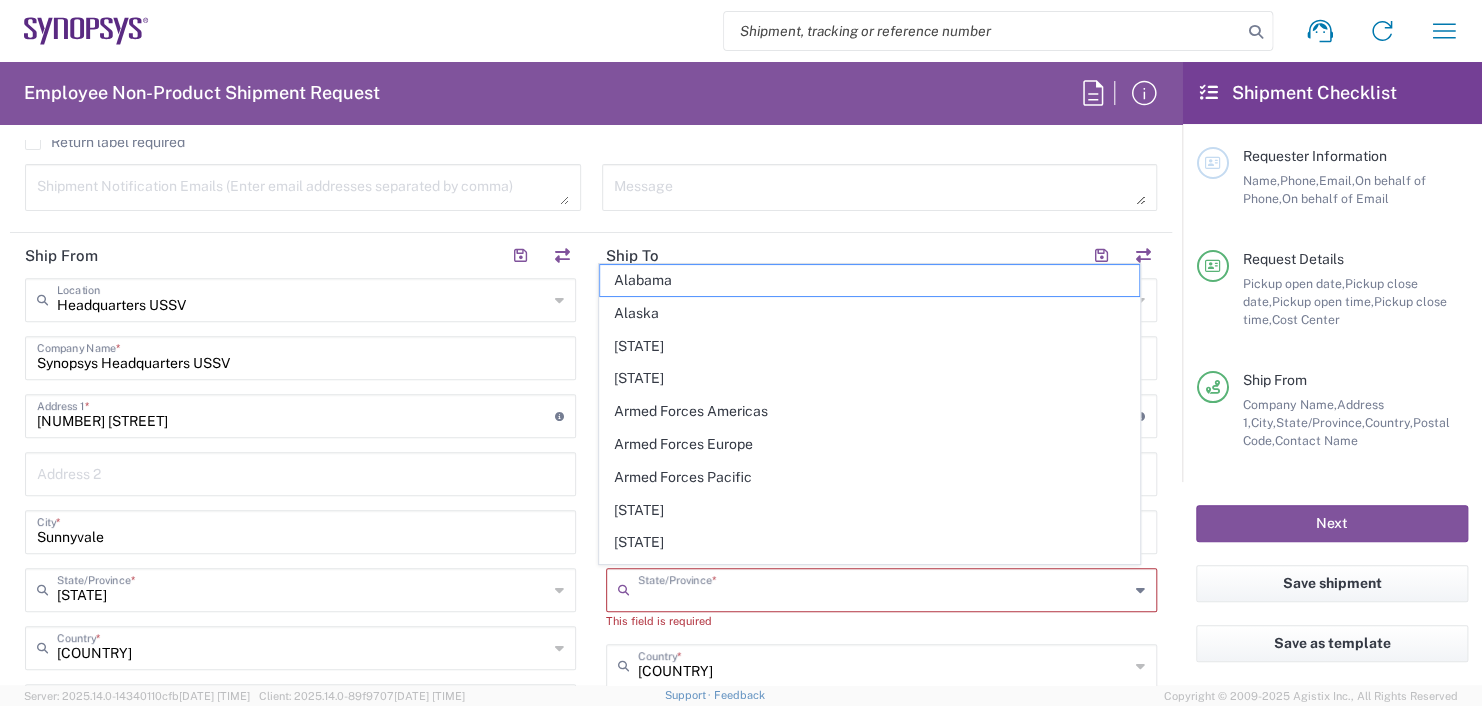 click at bounding box center [883, 588] 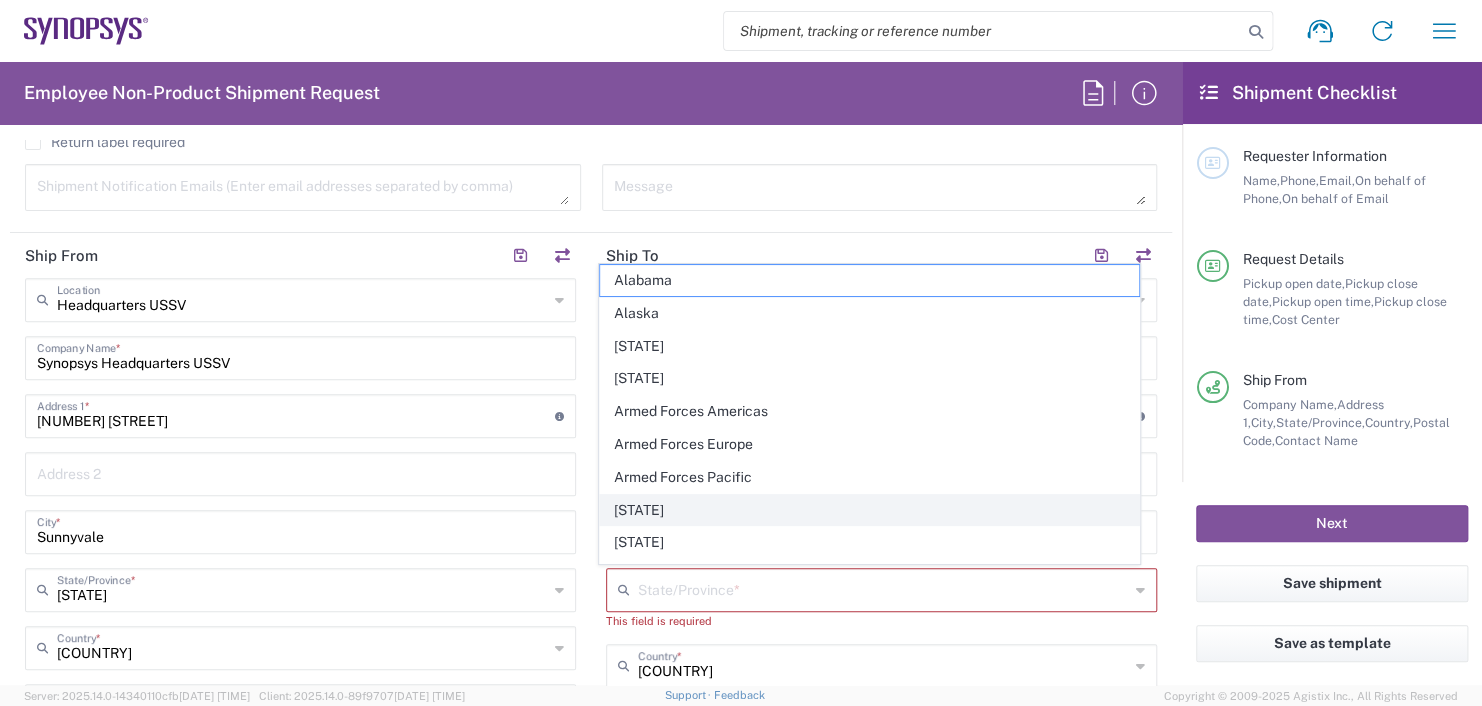 click on "[STATE]" 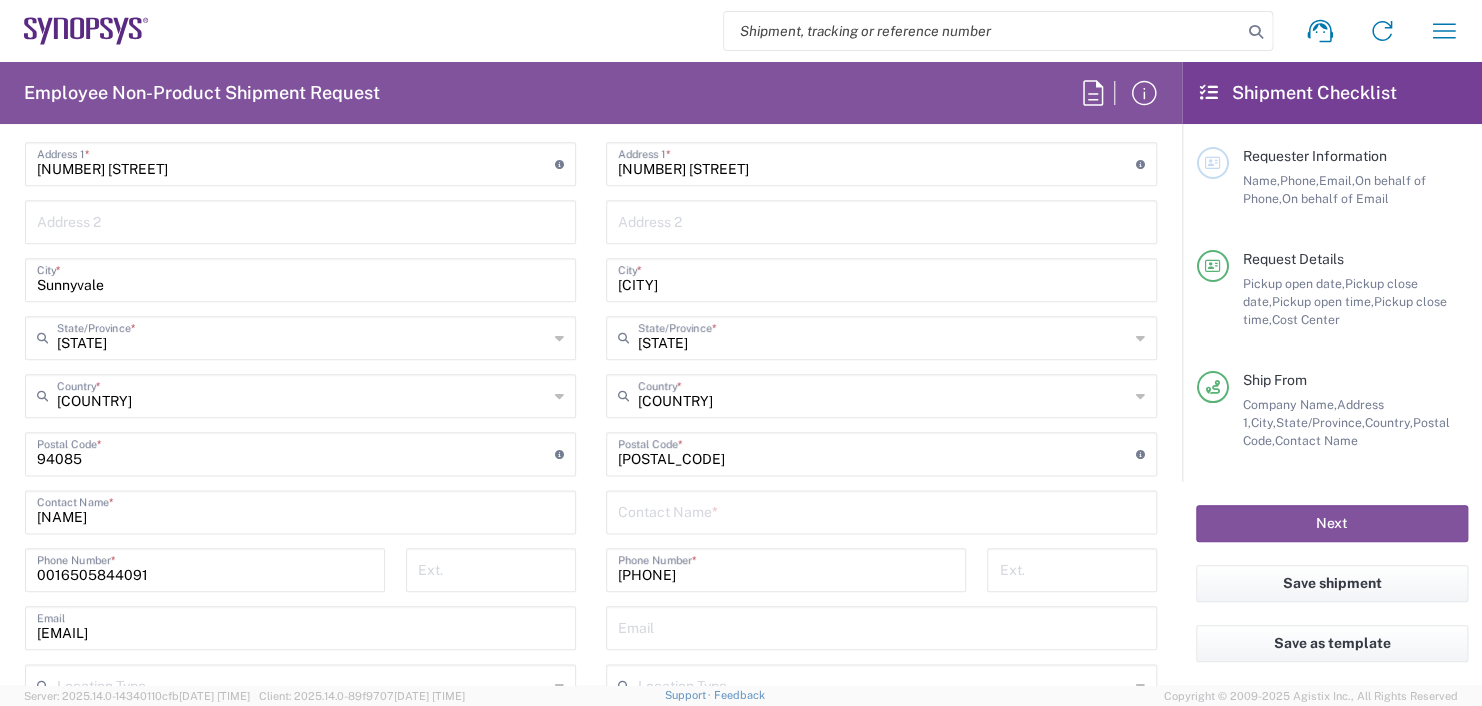 scroll, scrollTop: 1117, scrollLeft: 0, axis: vertical 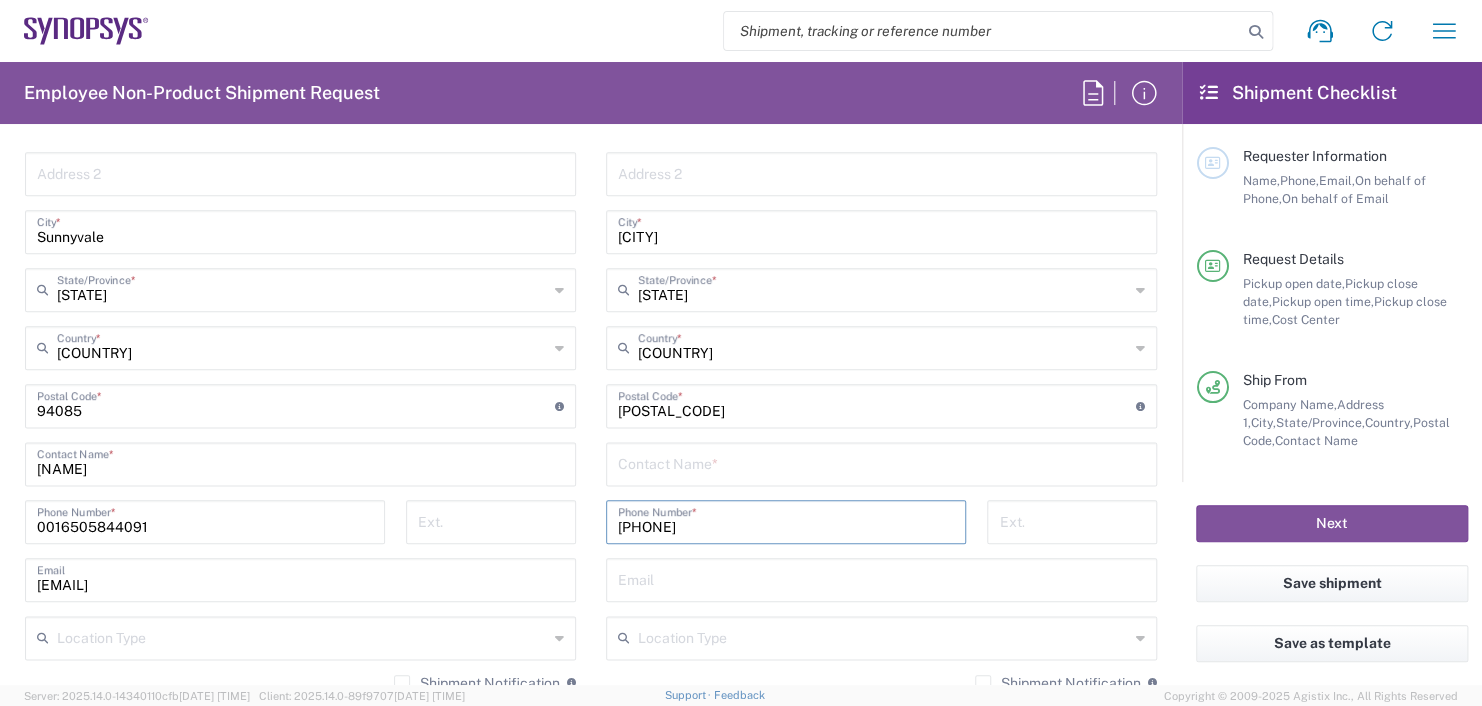 click on "[PHONE]" at bounding box center (786, 520) 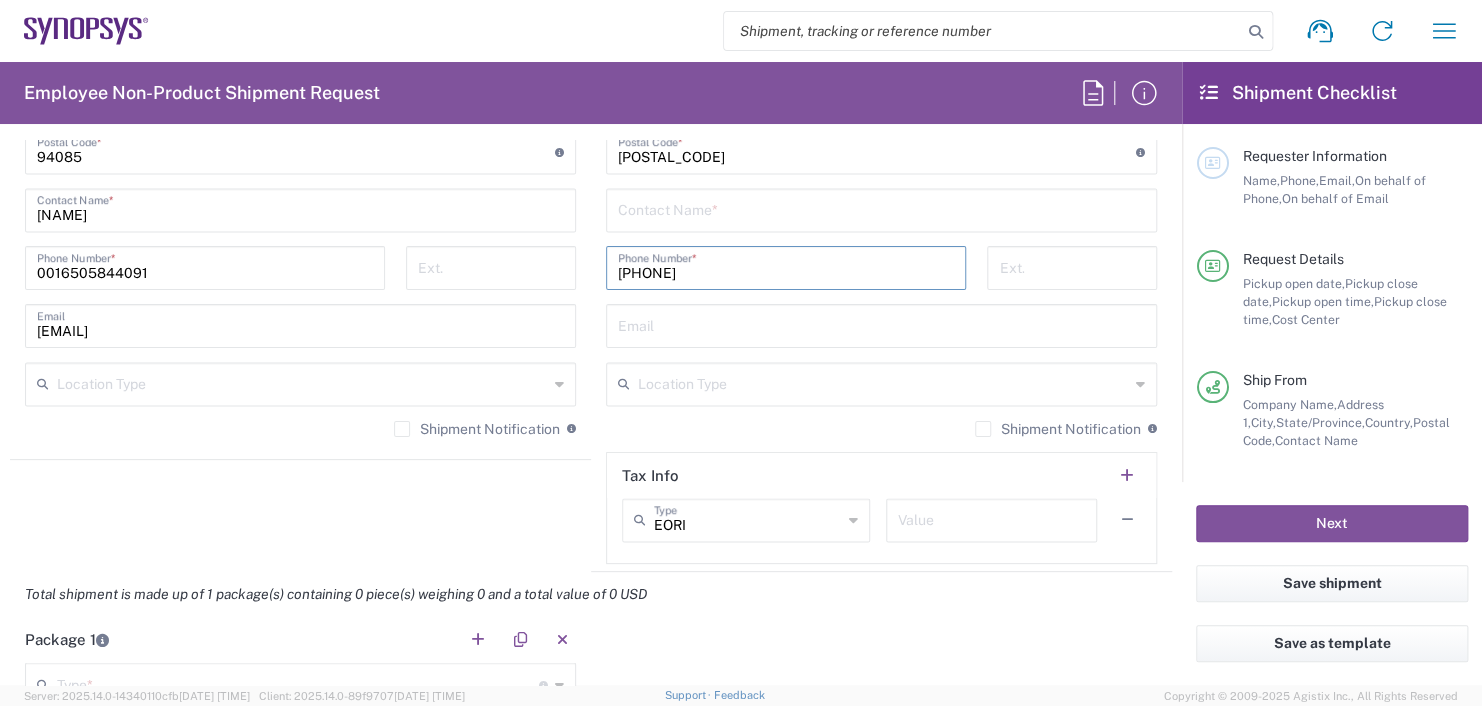 scroll, scrollTop: 1317, scrollLeft: 0, axis: vertical 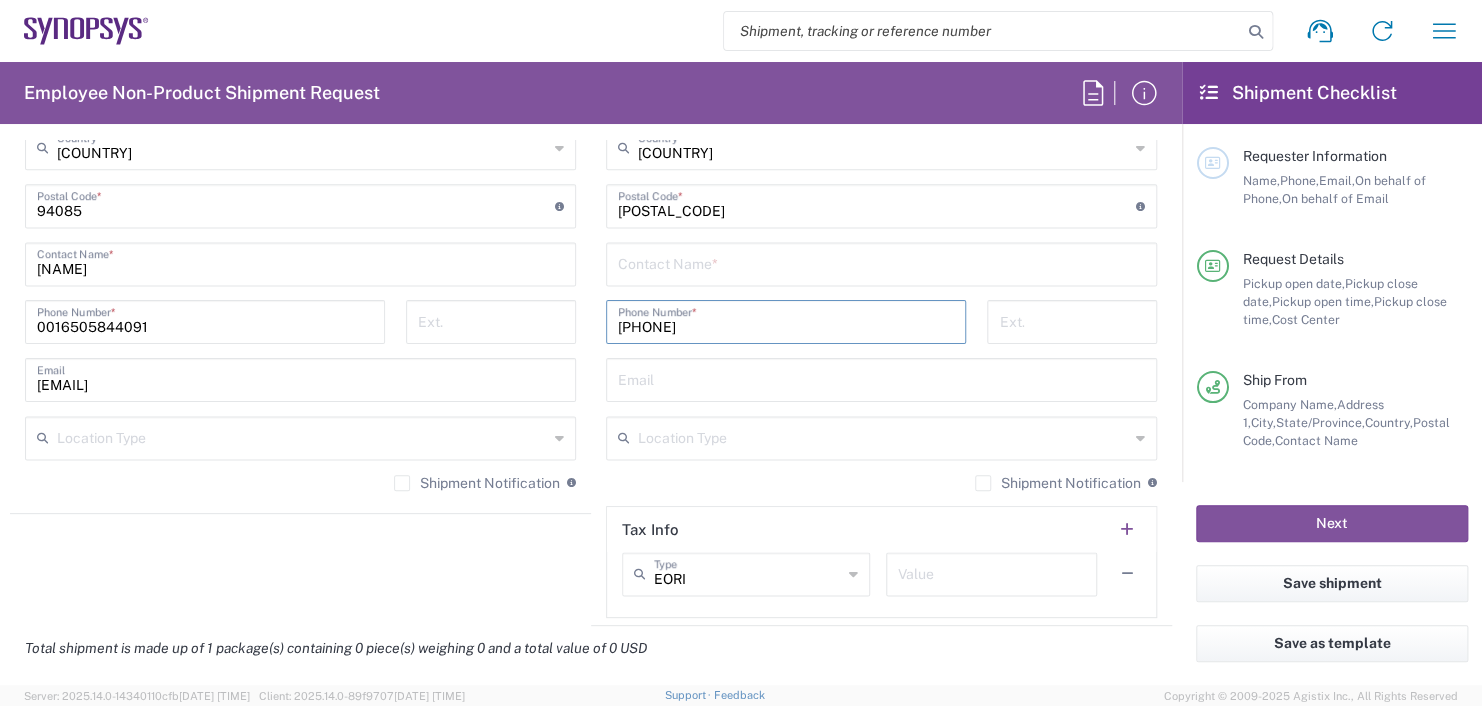 type on "[PHONE]" 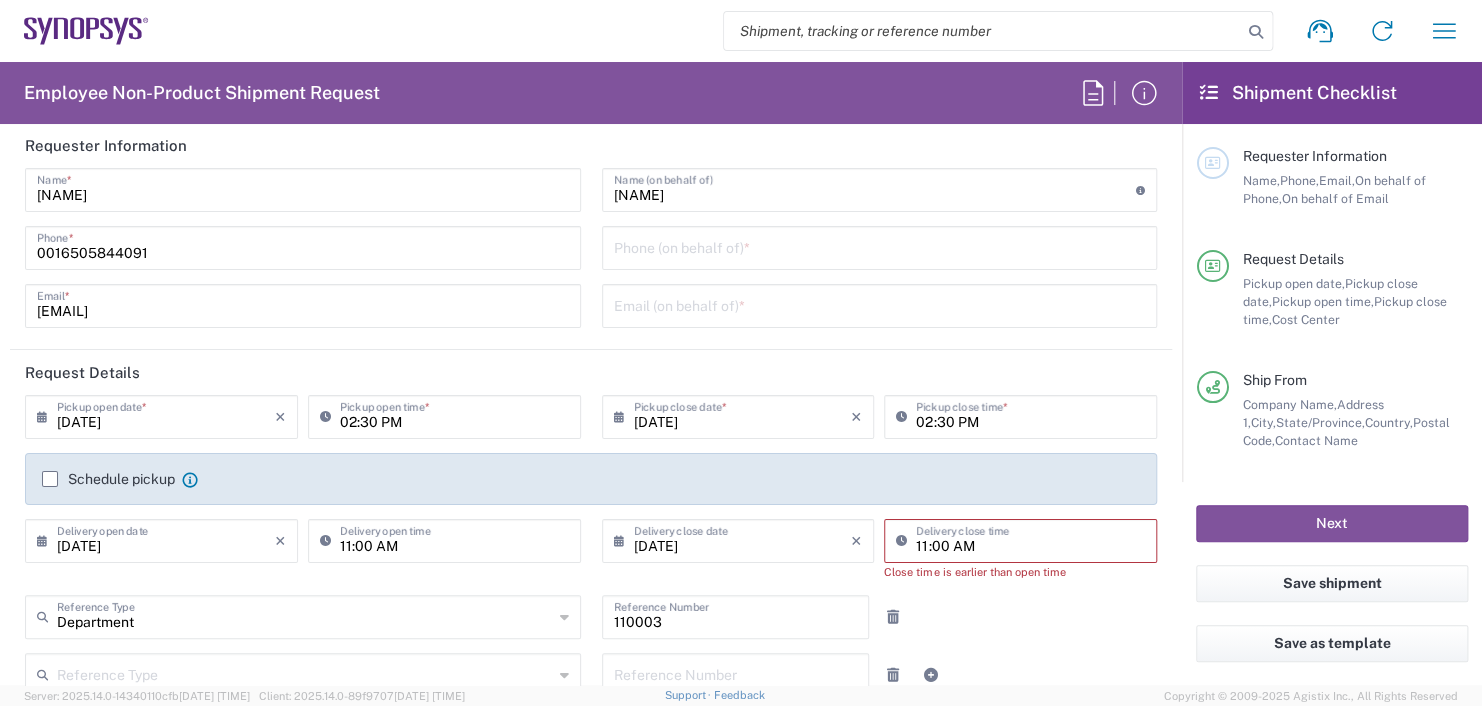 scroll, scrollTop: 117, scrollLeft: 0, axis: vertical 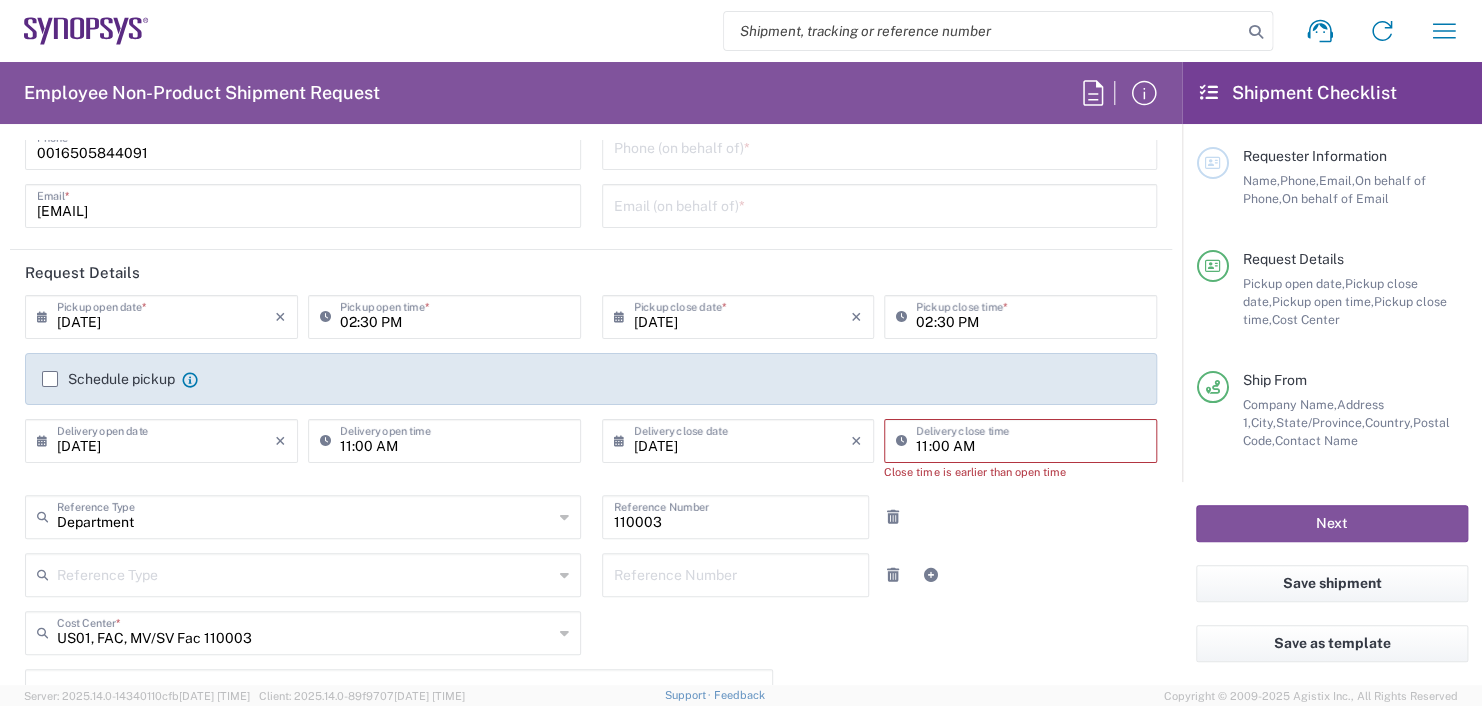 type on "Synopsys Inc., [NUMBER]" 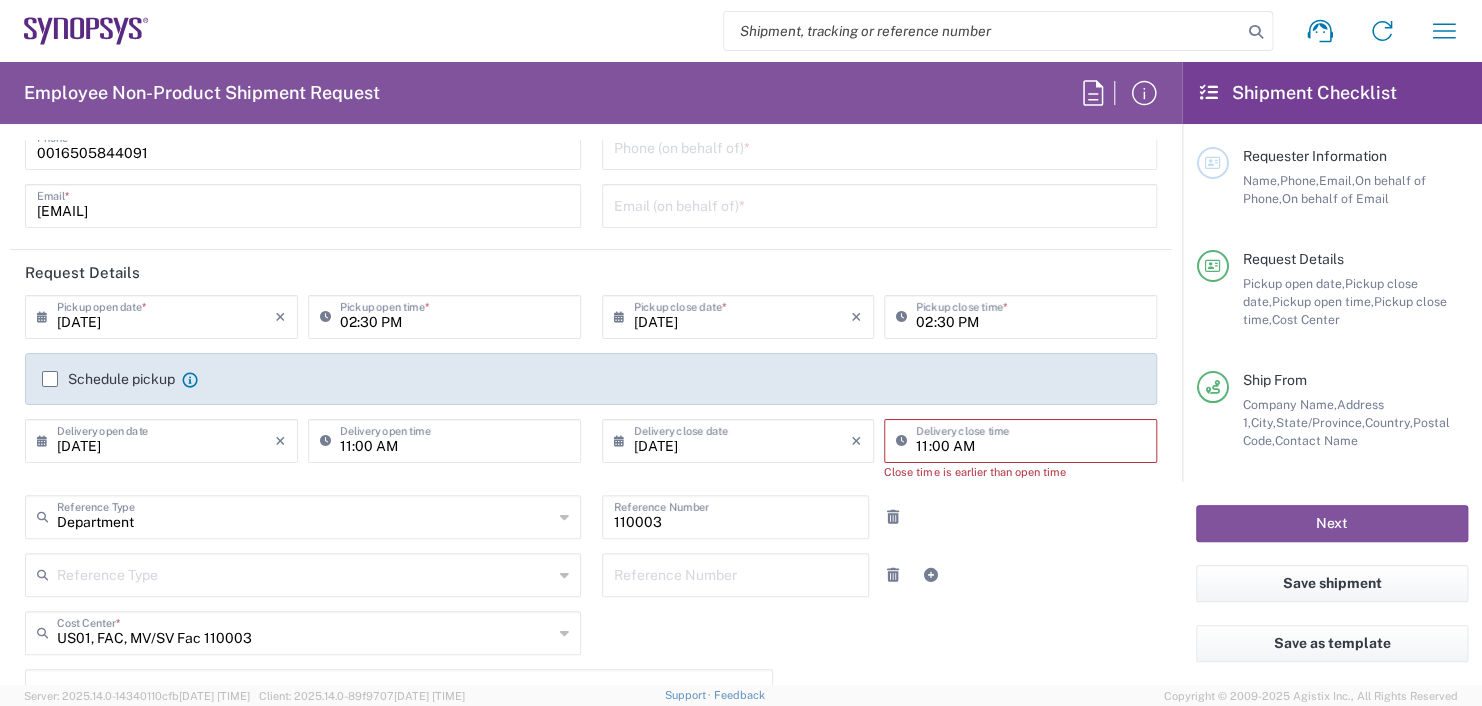click on "Close time is earlier than open time" 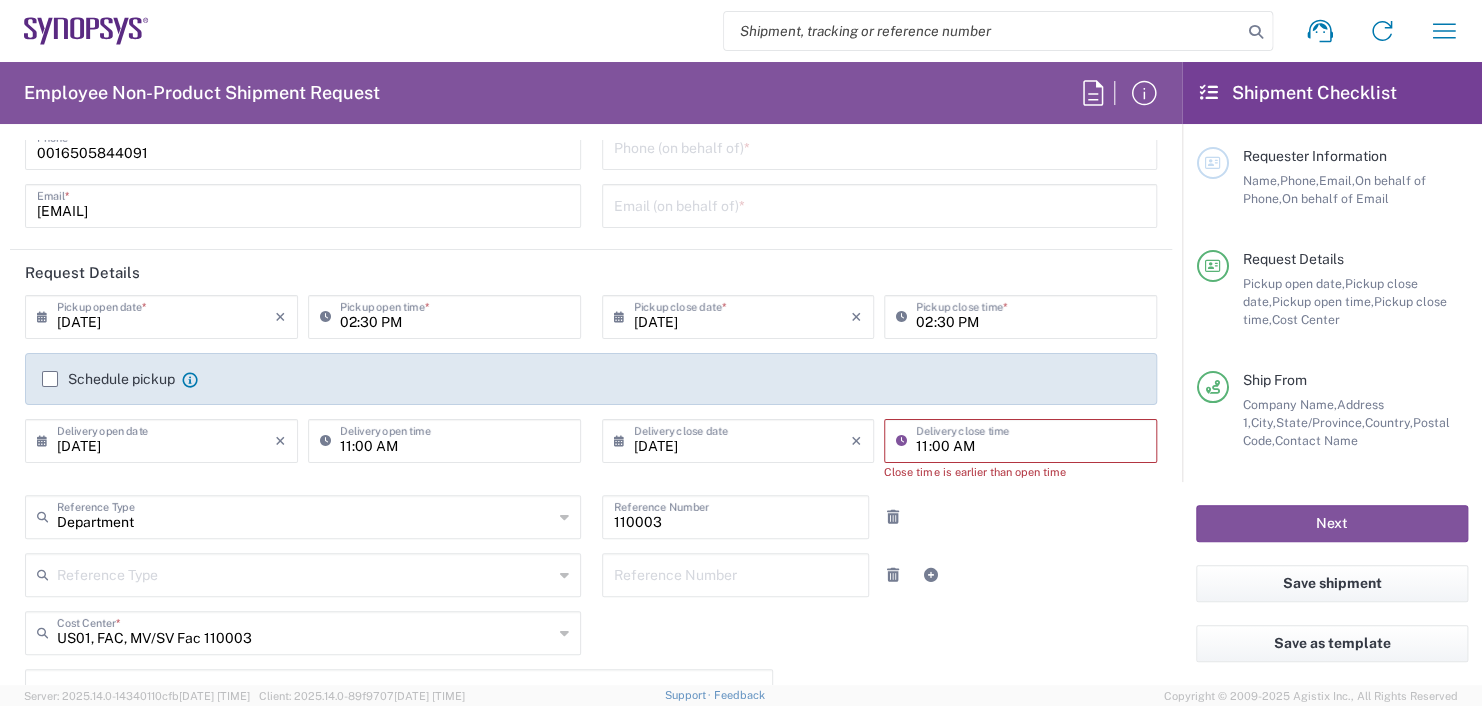 click on "11:00 AM" at bounding box center (1030, 439) 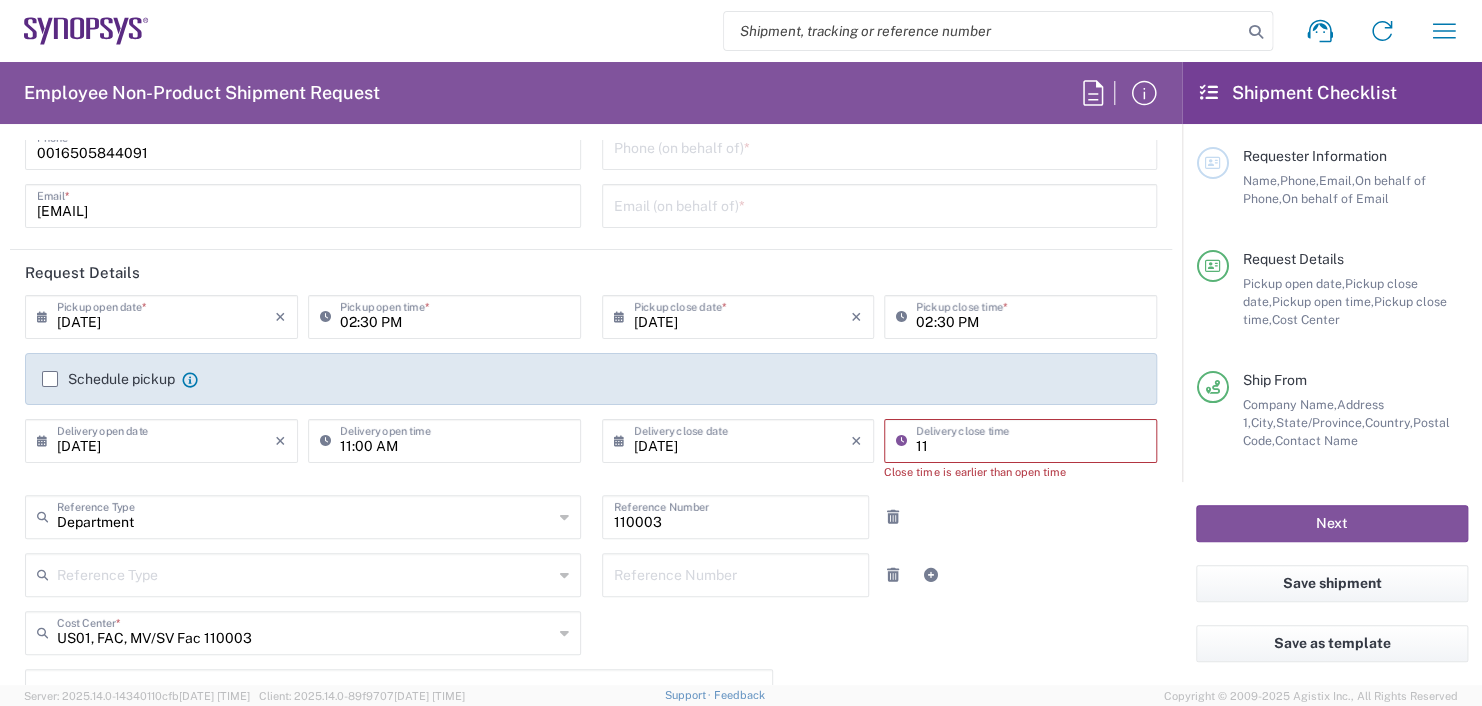 type on "1" 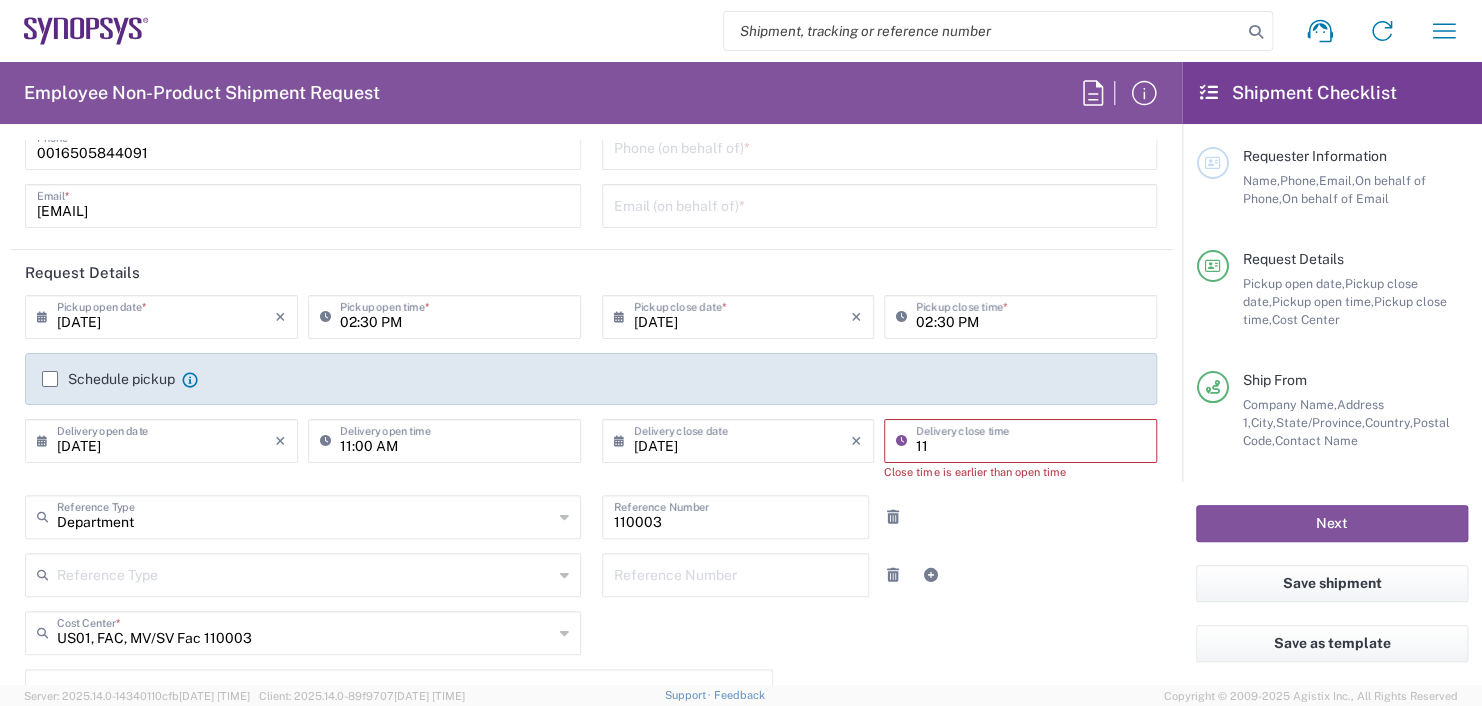 type on "11:00 AM" 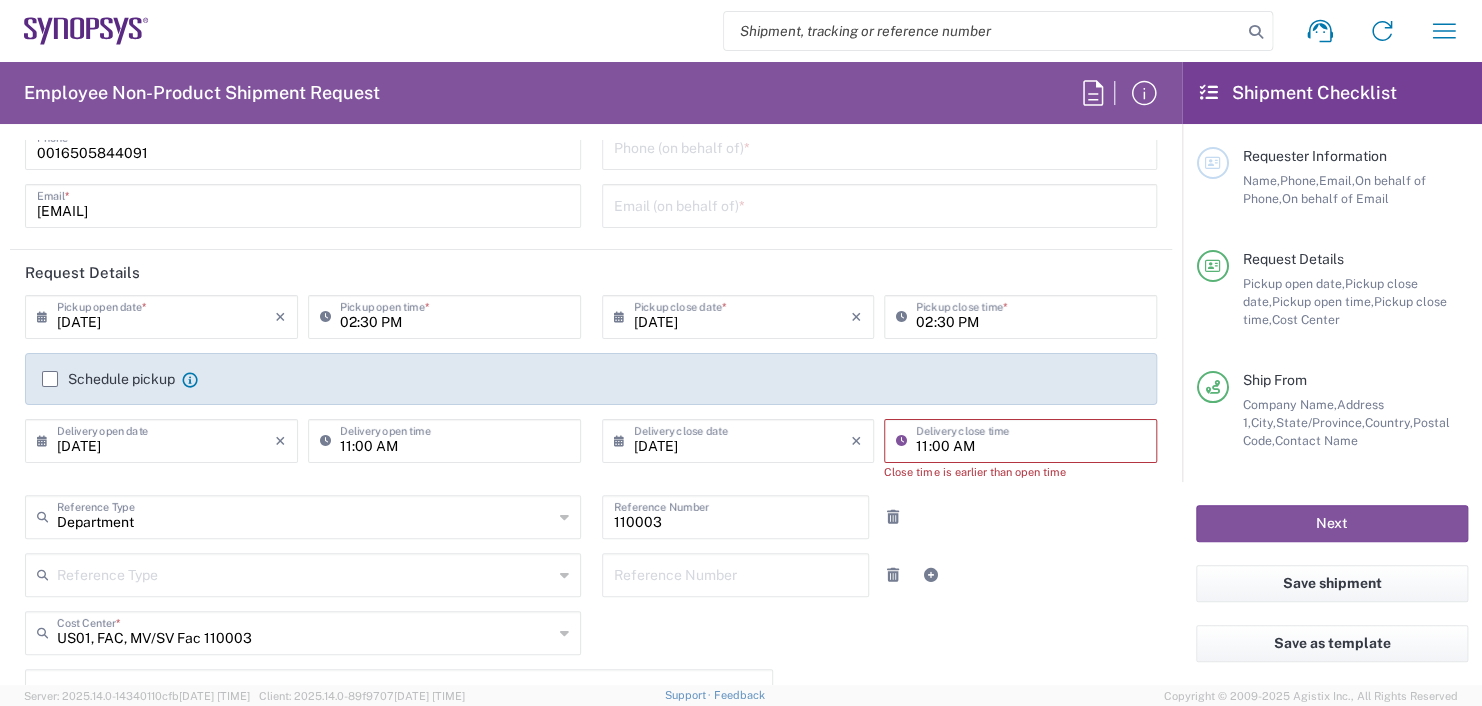 type on "Marlboro US04" 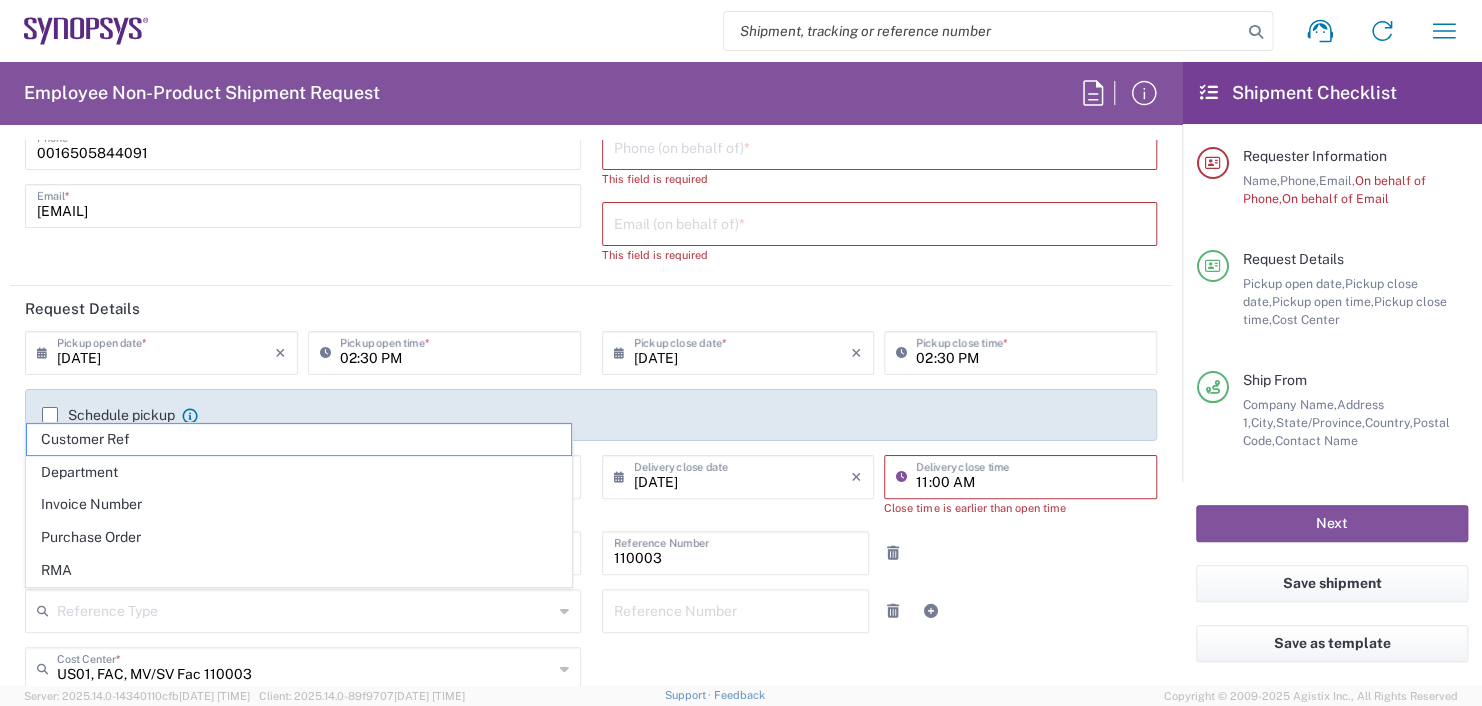 click on "Reference Type  Customer Ref Department Invoice Number Purchase Order RMA  Reference Number" 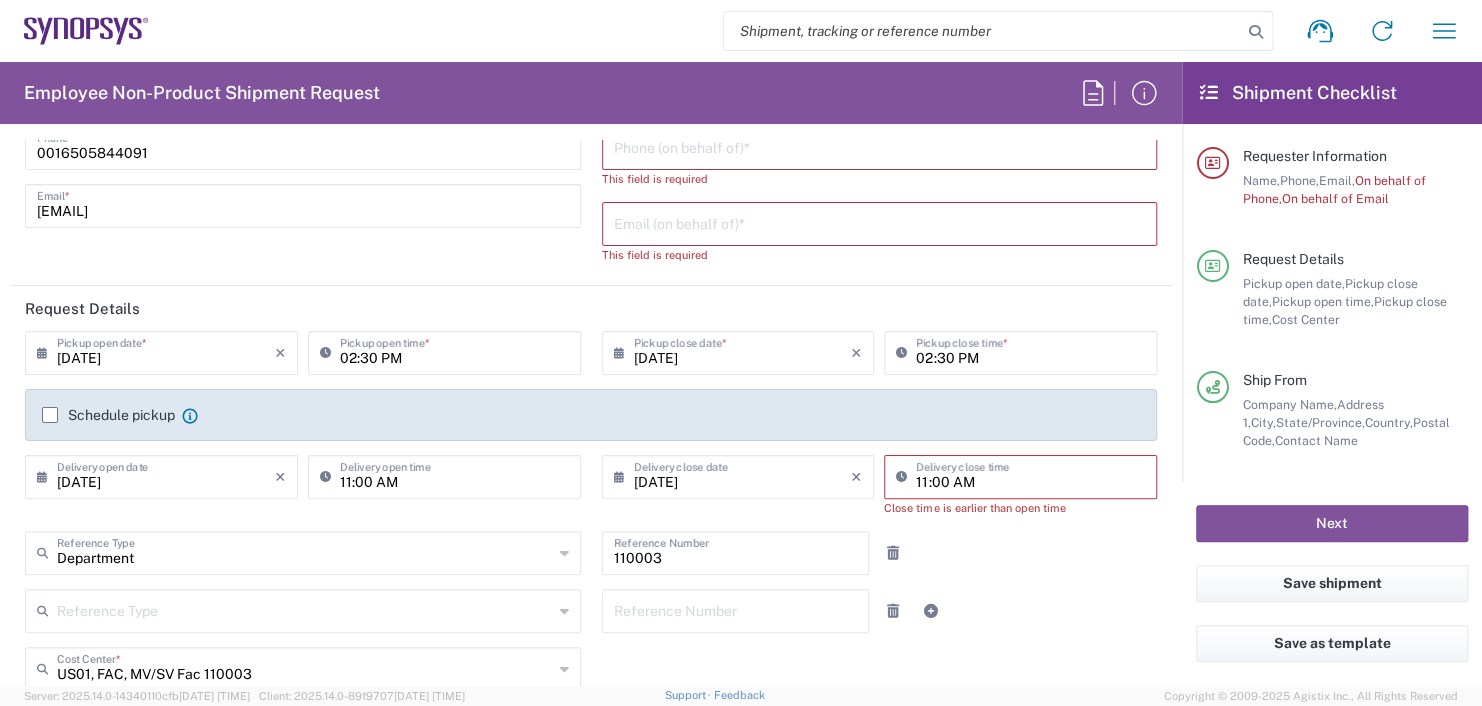 click on "Schedule pickup  When scheduling a pickup please be sure to meet the following criteria:
1. Pickup window should start at least 2 hours after current time.
2.Pickup window needs to be at least 2 hours.
3.Pickup close time should not exceed business hours." 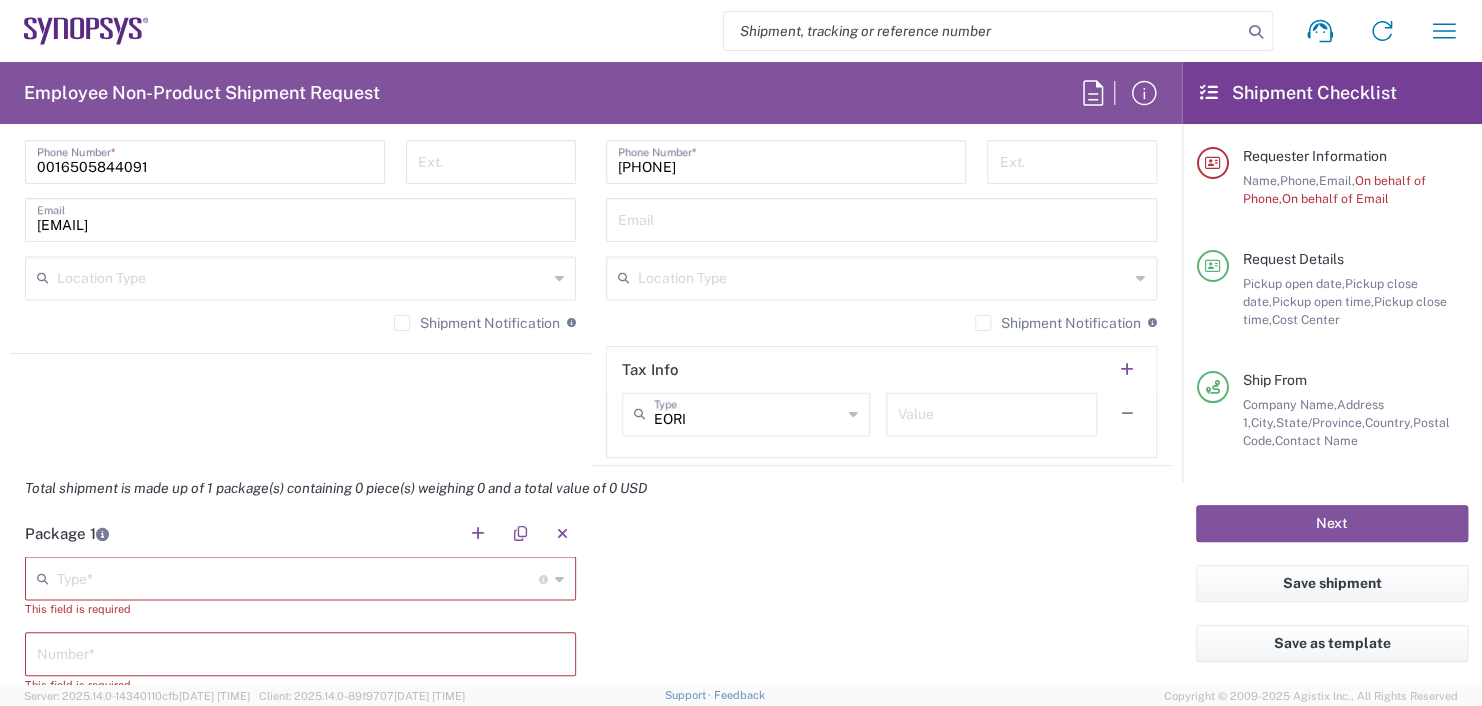 scroll, scrollTop: 1517, scrollLeft: 0, axis: vertical 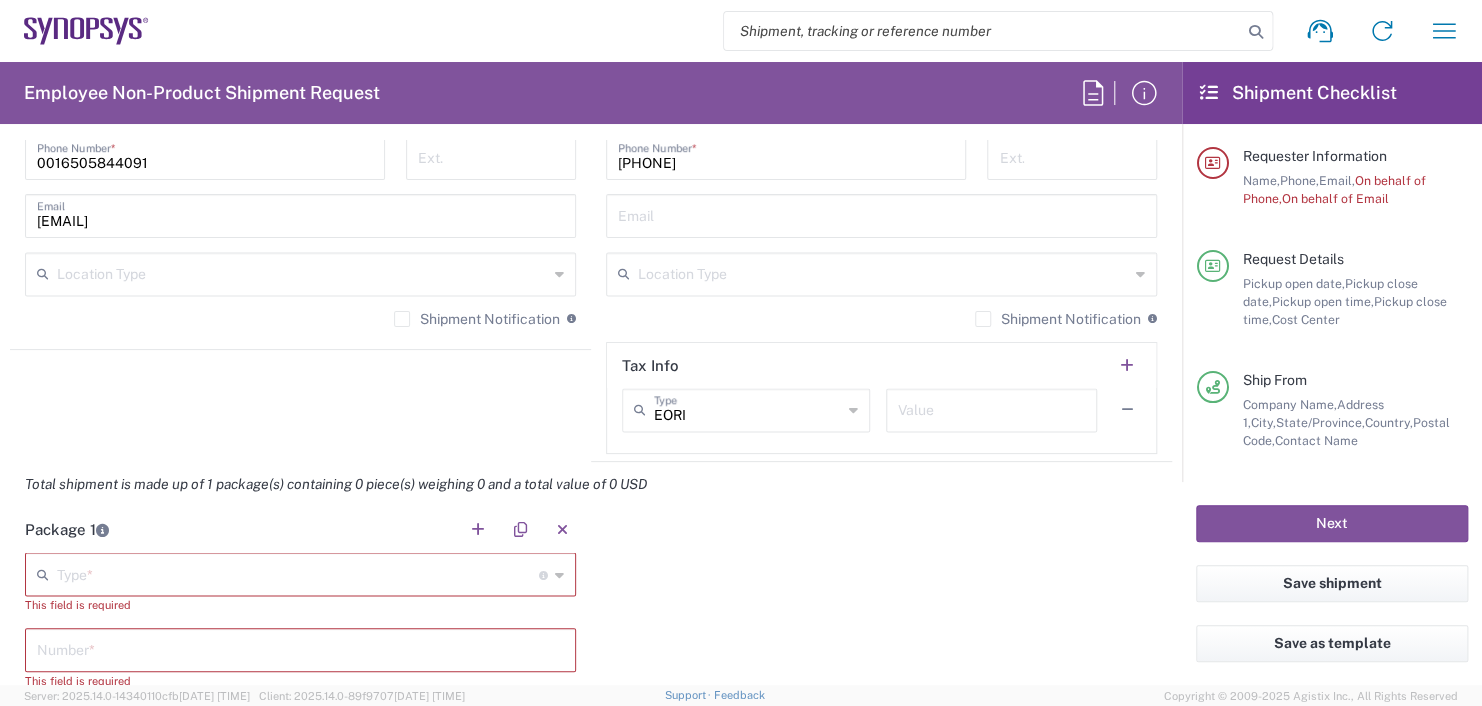 click at bounding box center [298, 572] 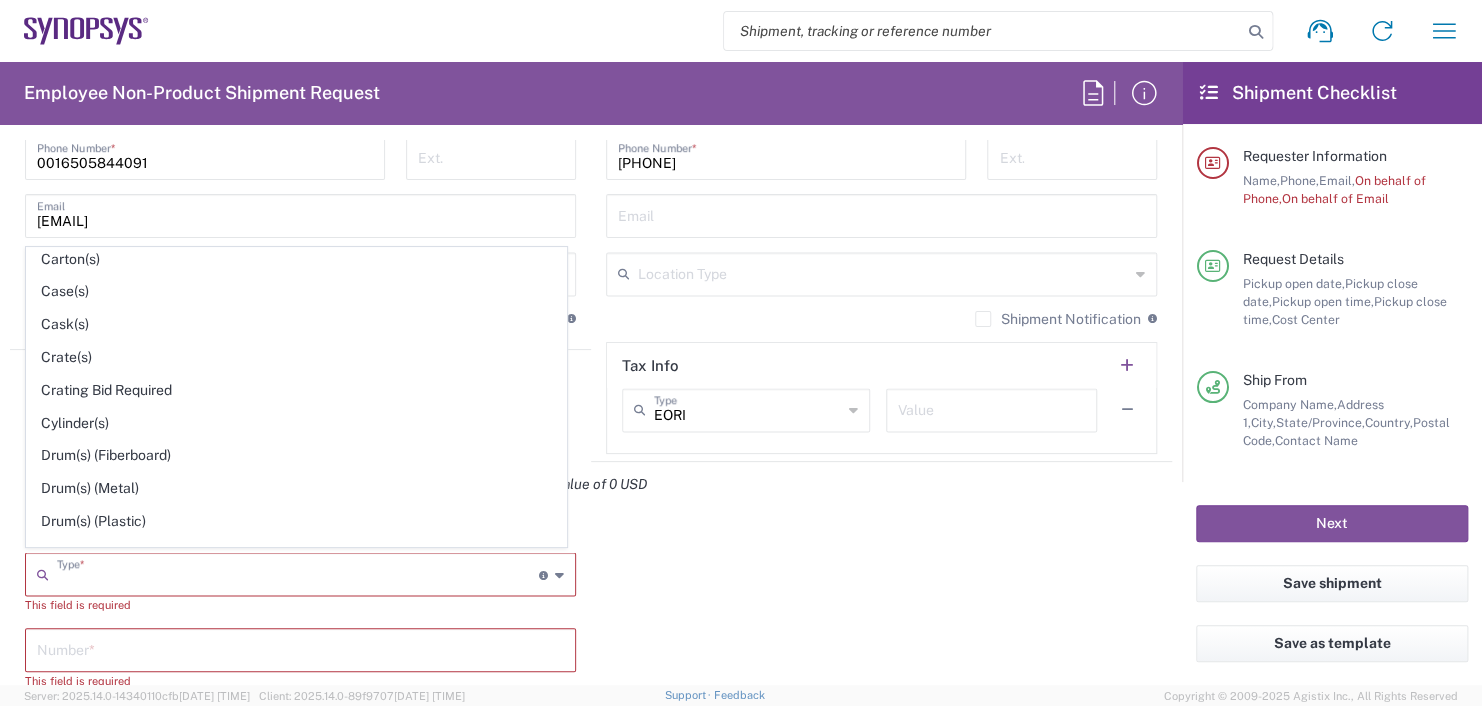scroll, scrollTop: 400, scrollLeft: 0, axis: vertical 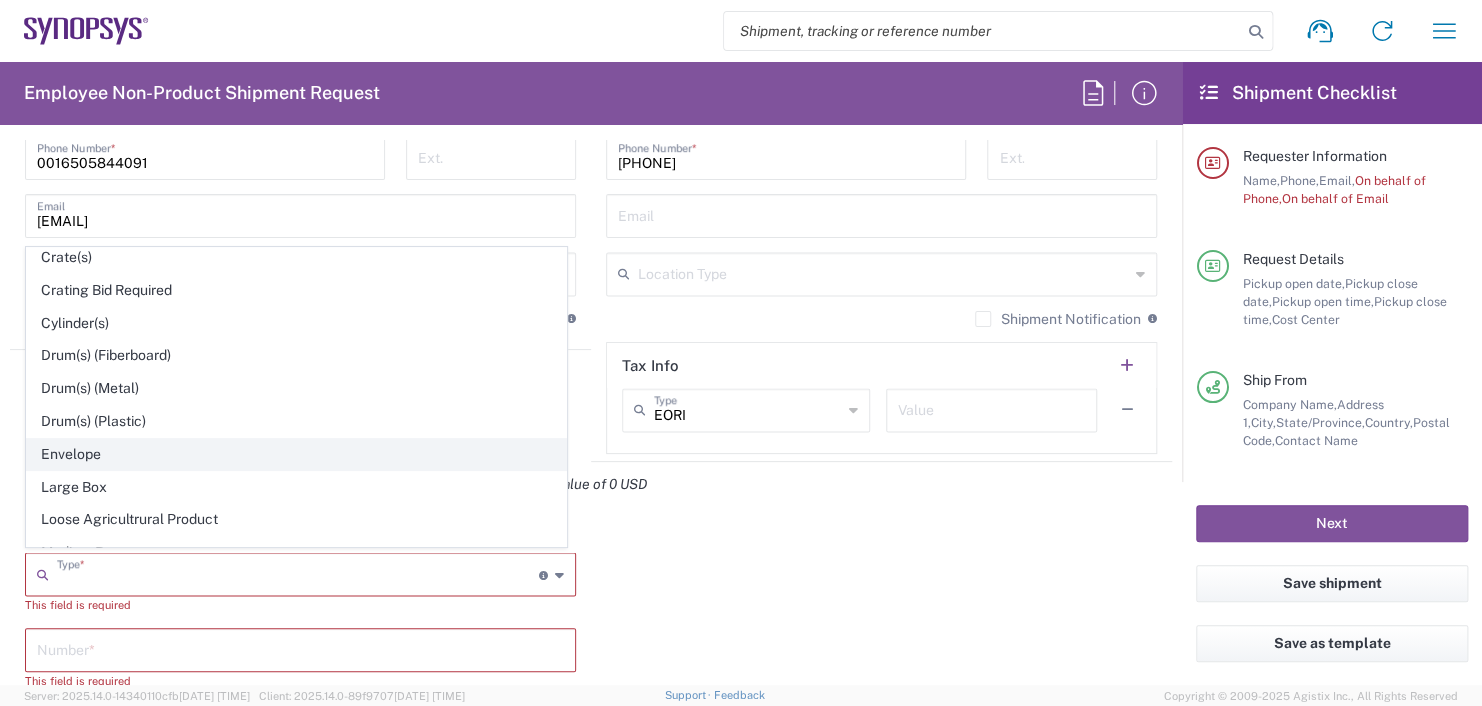 click on "Envelope" 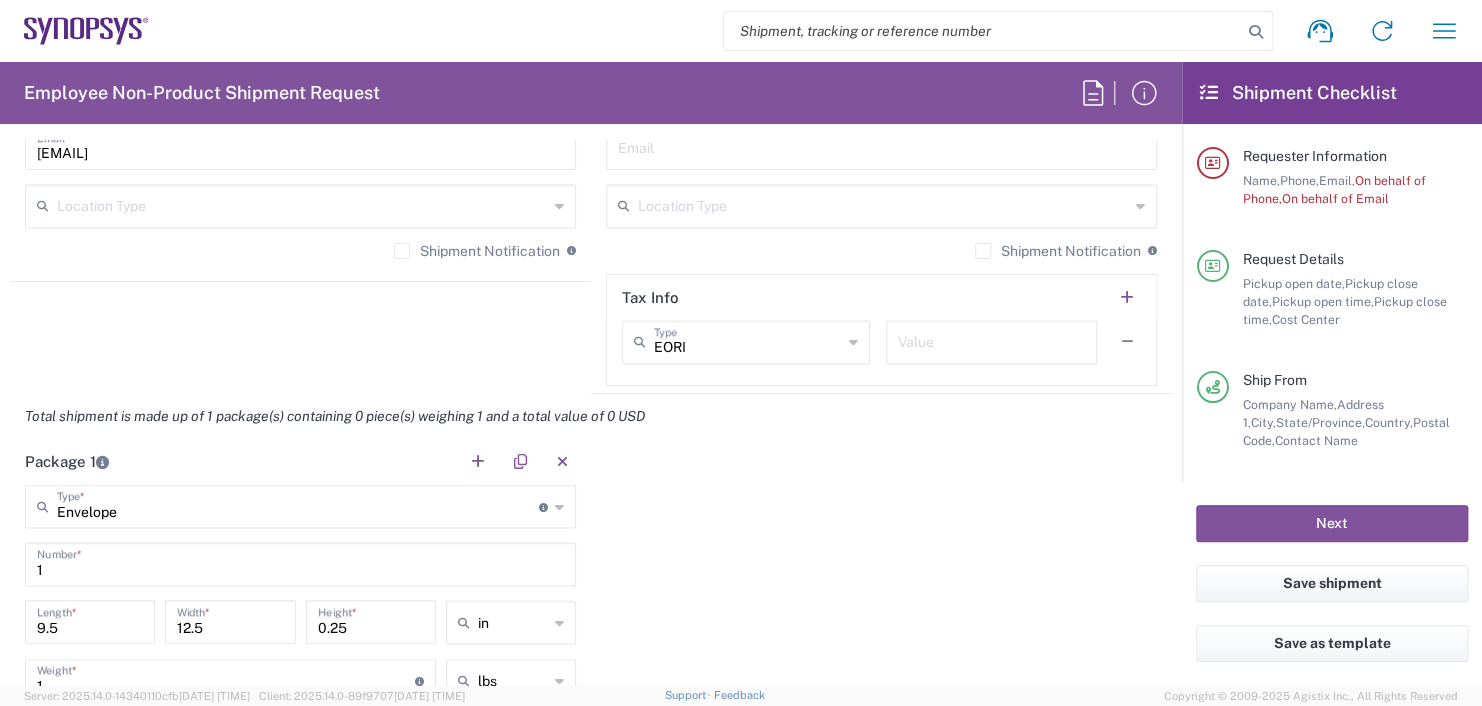 scroll, scrollTop: 1717, scrollLeft: 0, axis: vertical 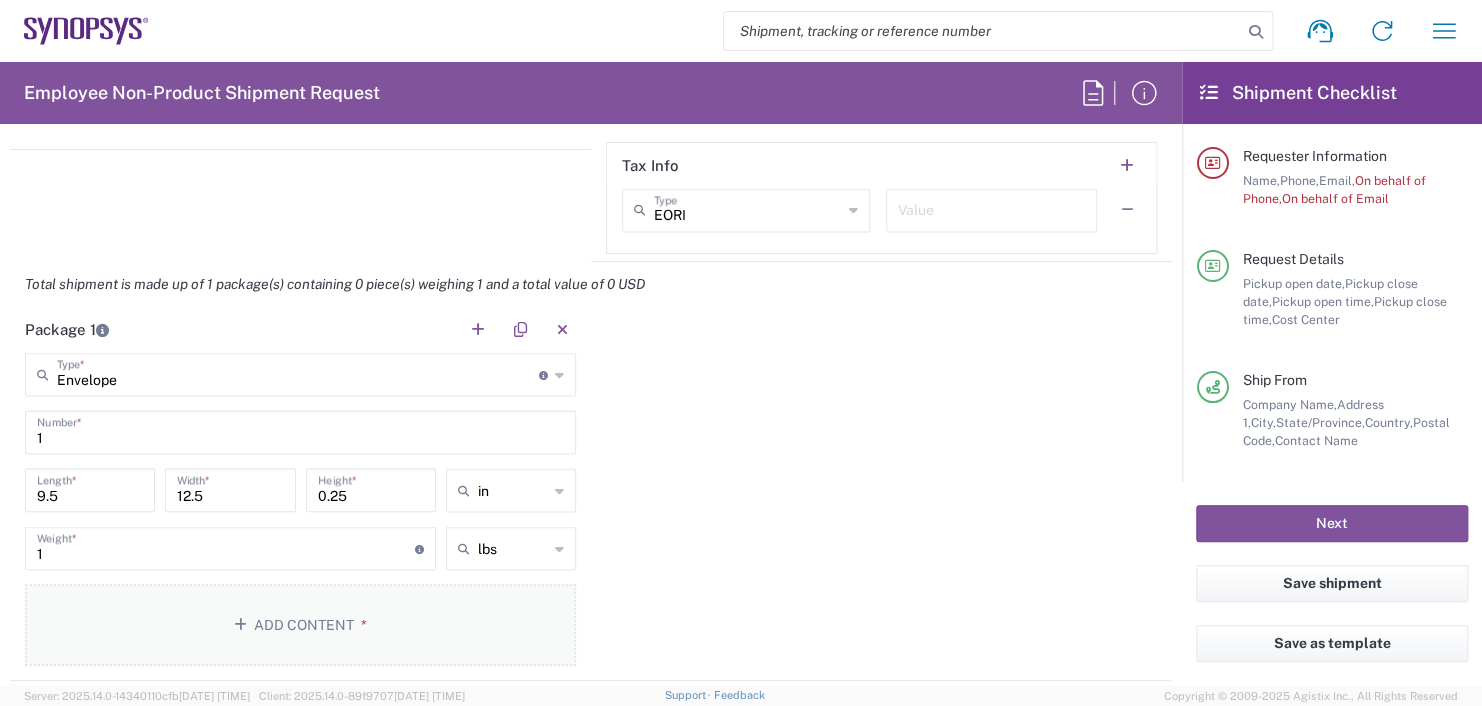 click on "Add Content *" 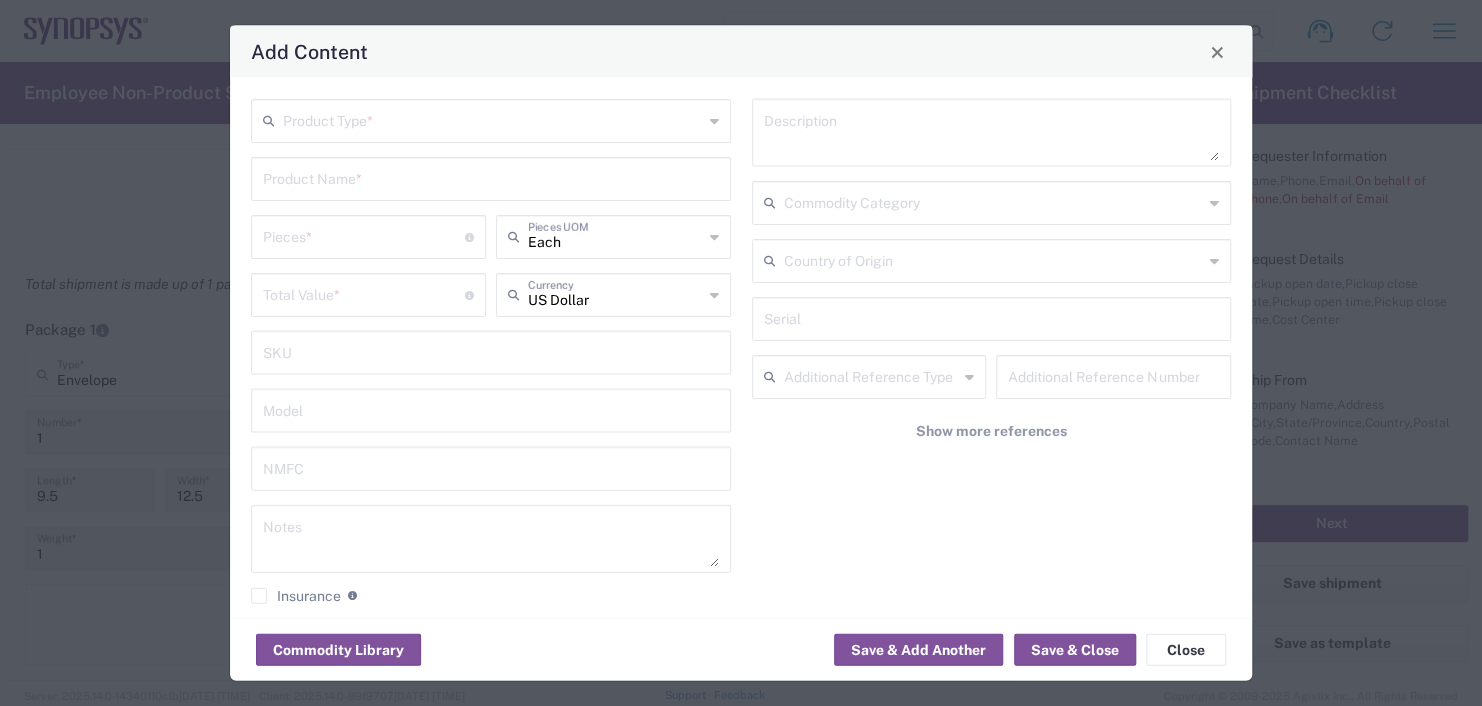 click at bounding box center [493, 119] 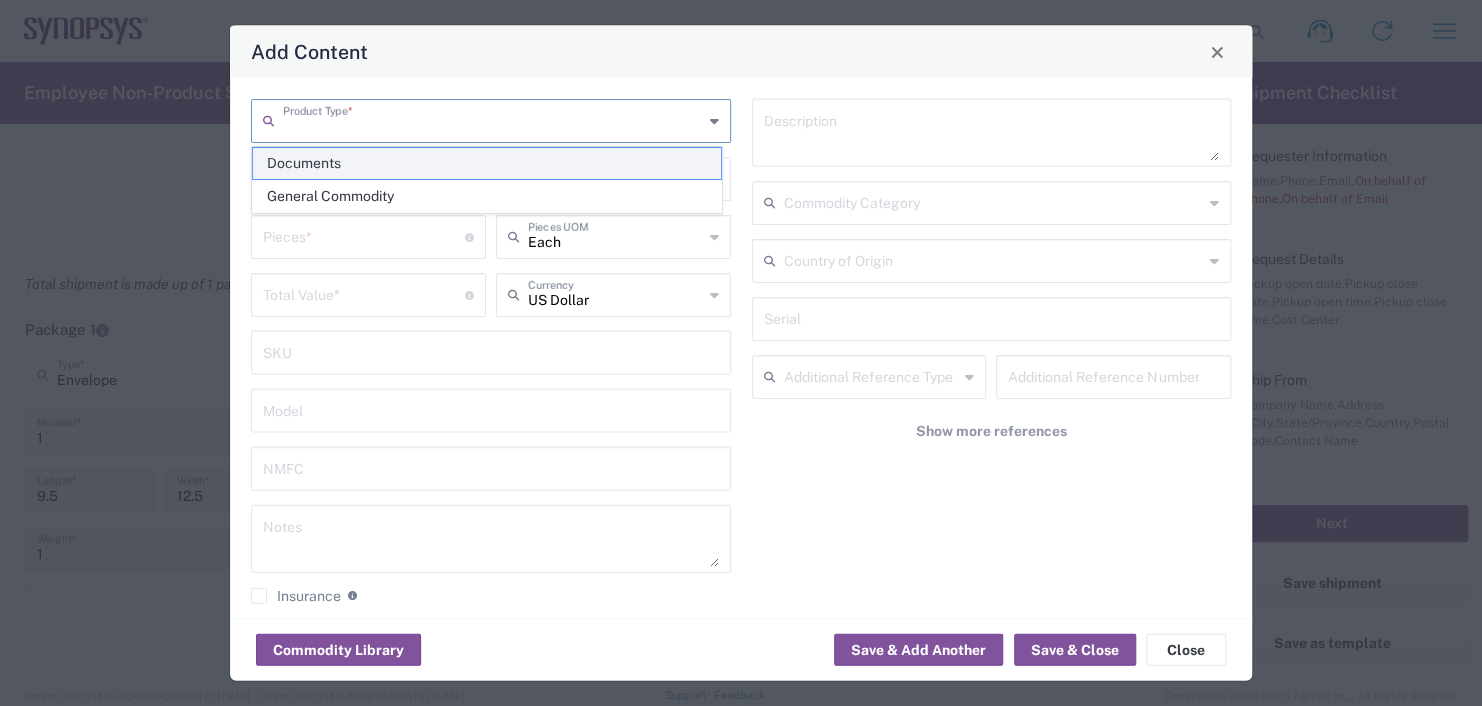 click on "Documents" 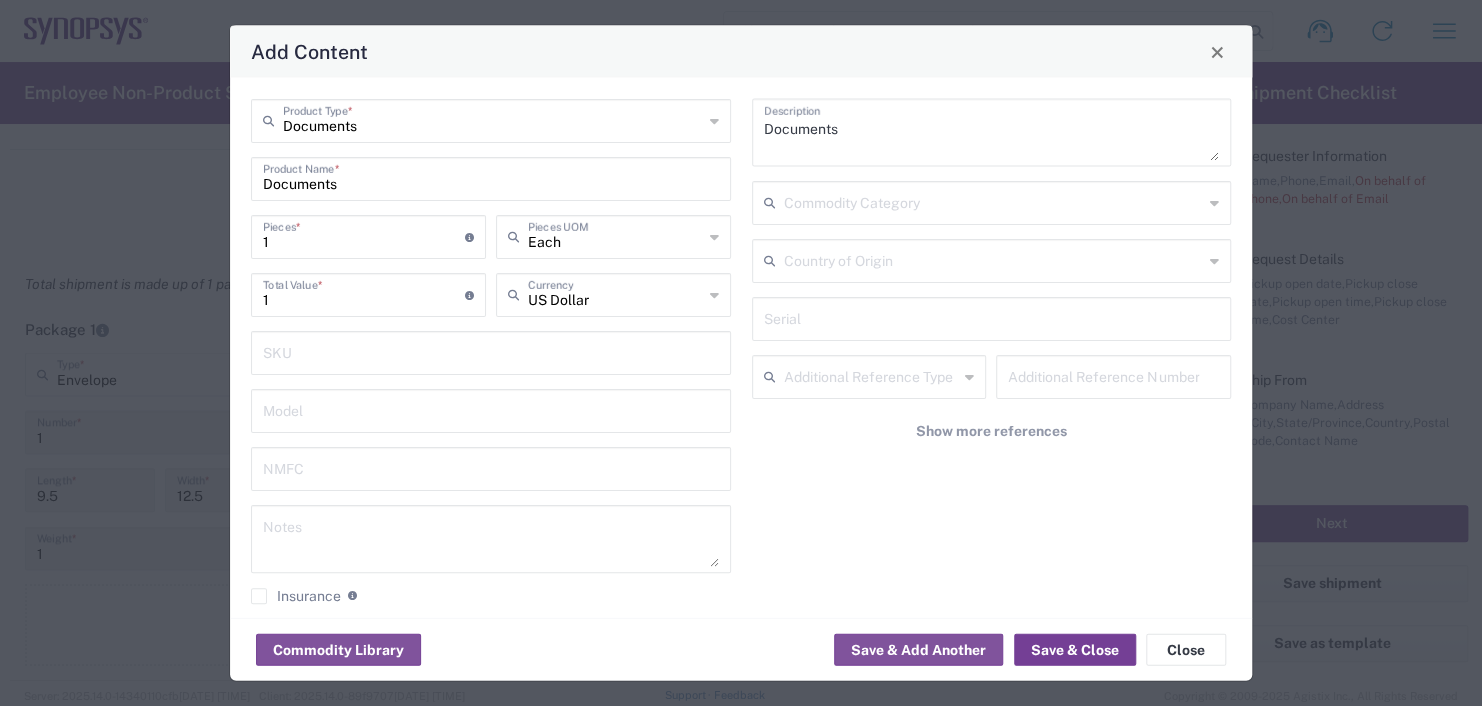 click on "Save & Close" 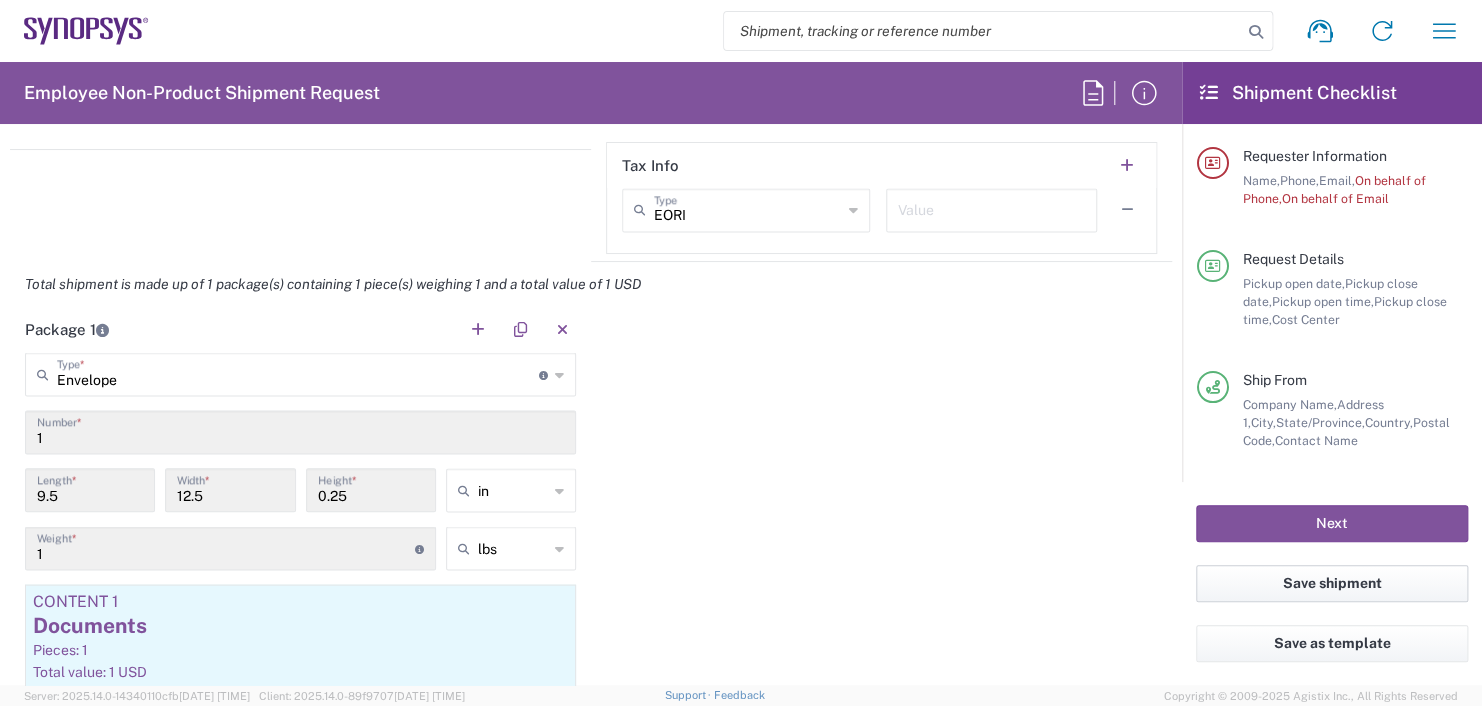 click on "Save shipment" 